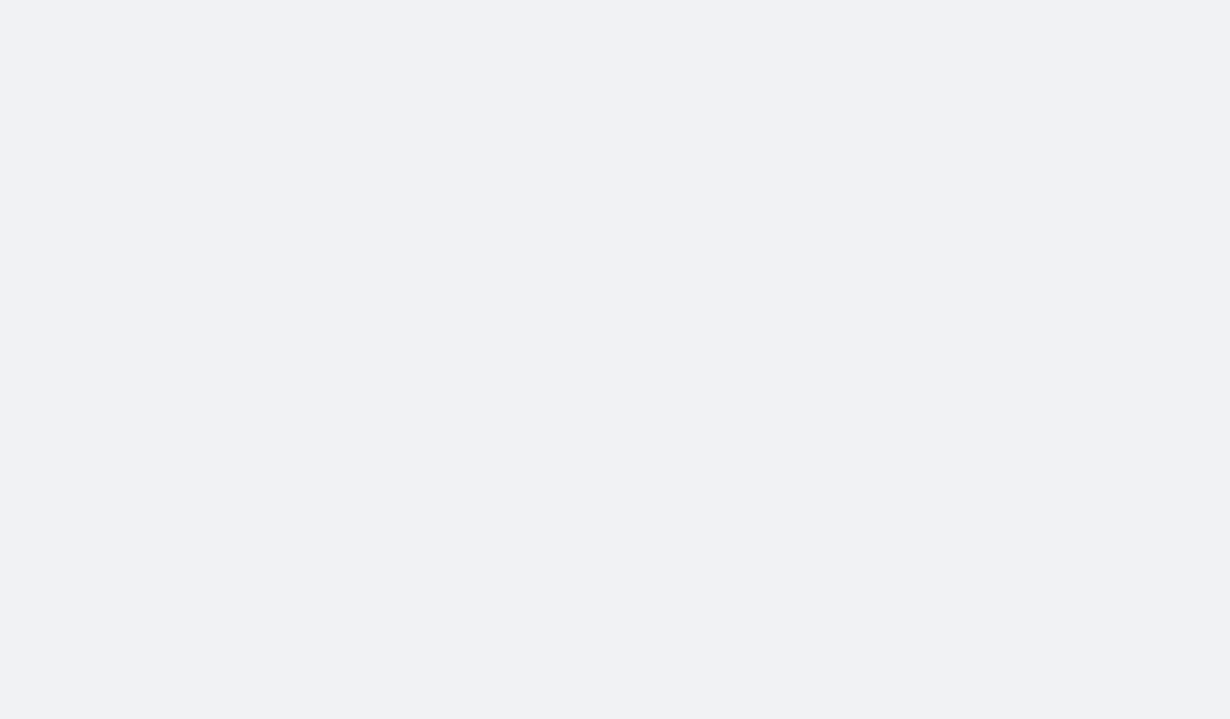 scroll, scrollTop: 0, scrollLeft: 0, axis: both 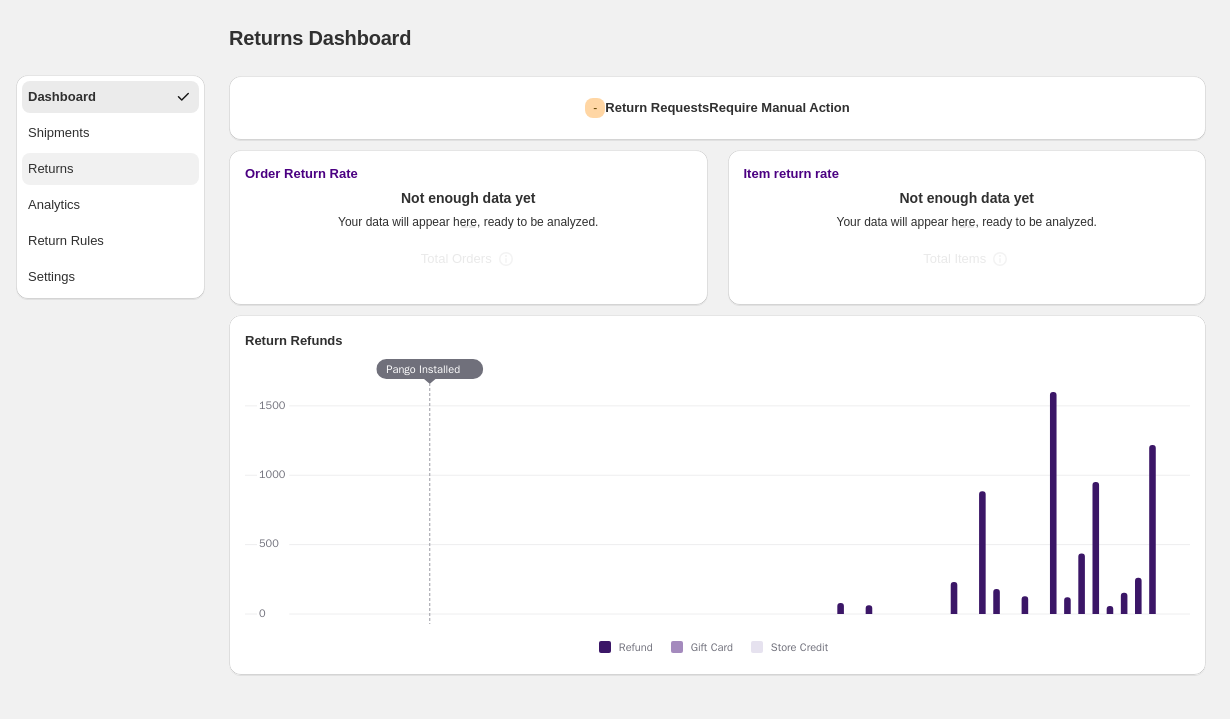 click on "Returns" at bounding box center [51, 169] 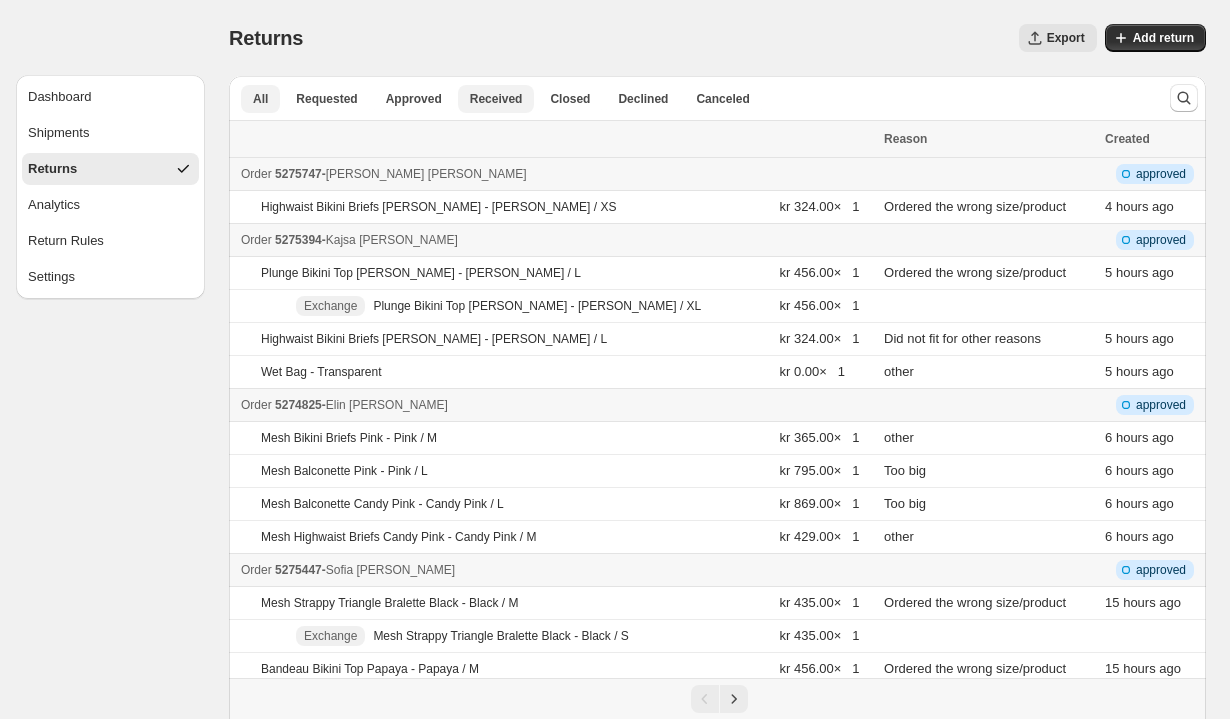click on "Received" at bounding box center (496, 99) 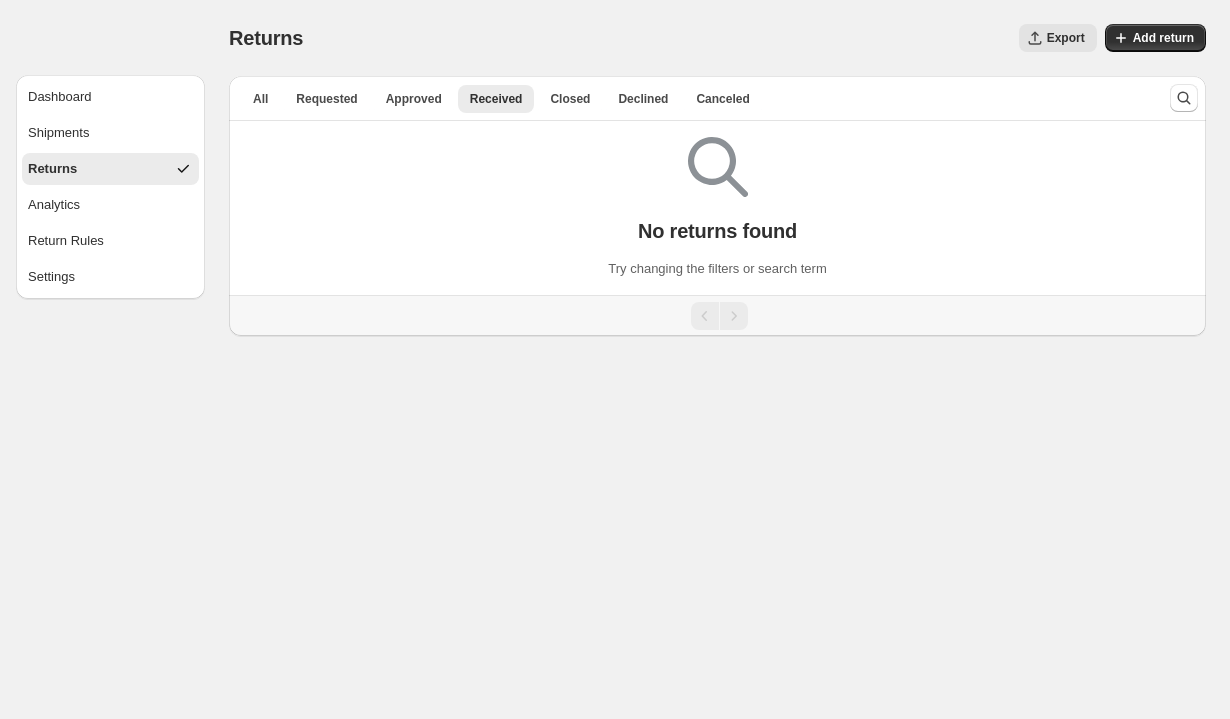 click on "No returns found Try changing the filters or search term" at bounding box center [717, 200] 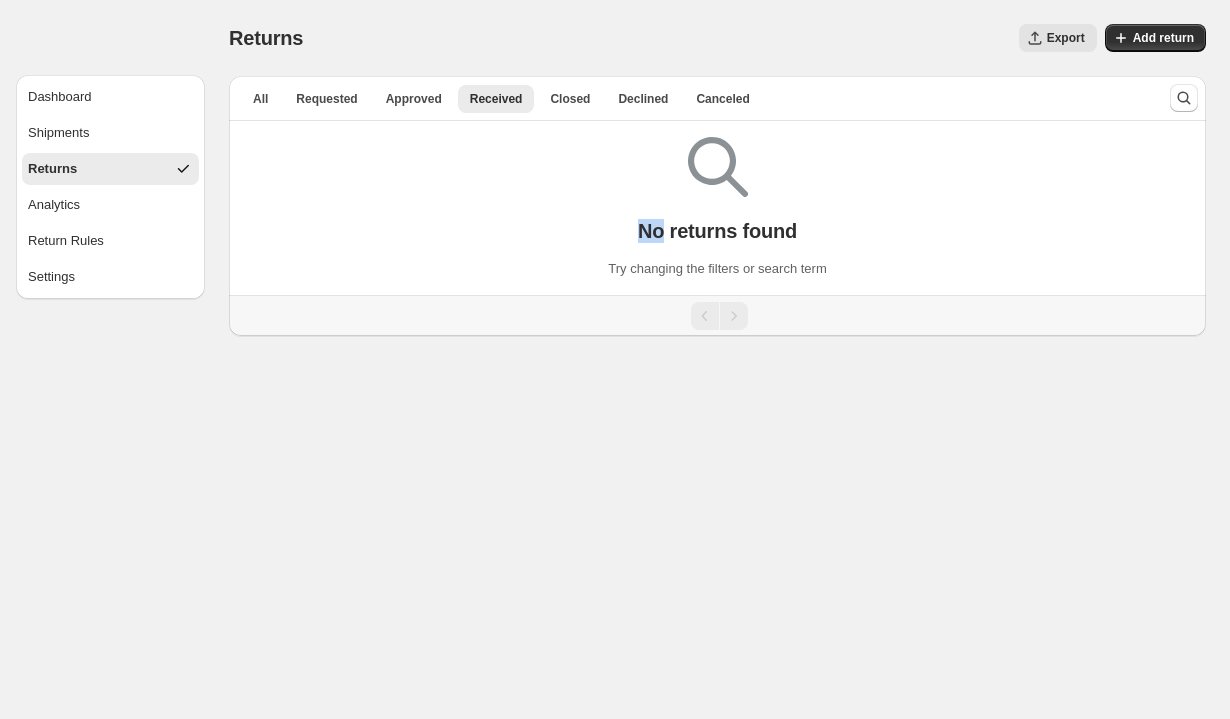 click on "No returns found Try changing the filters or search term" at bounding box center [717, 200] 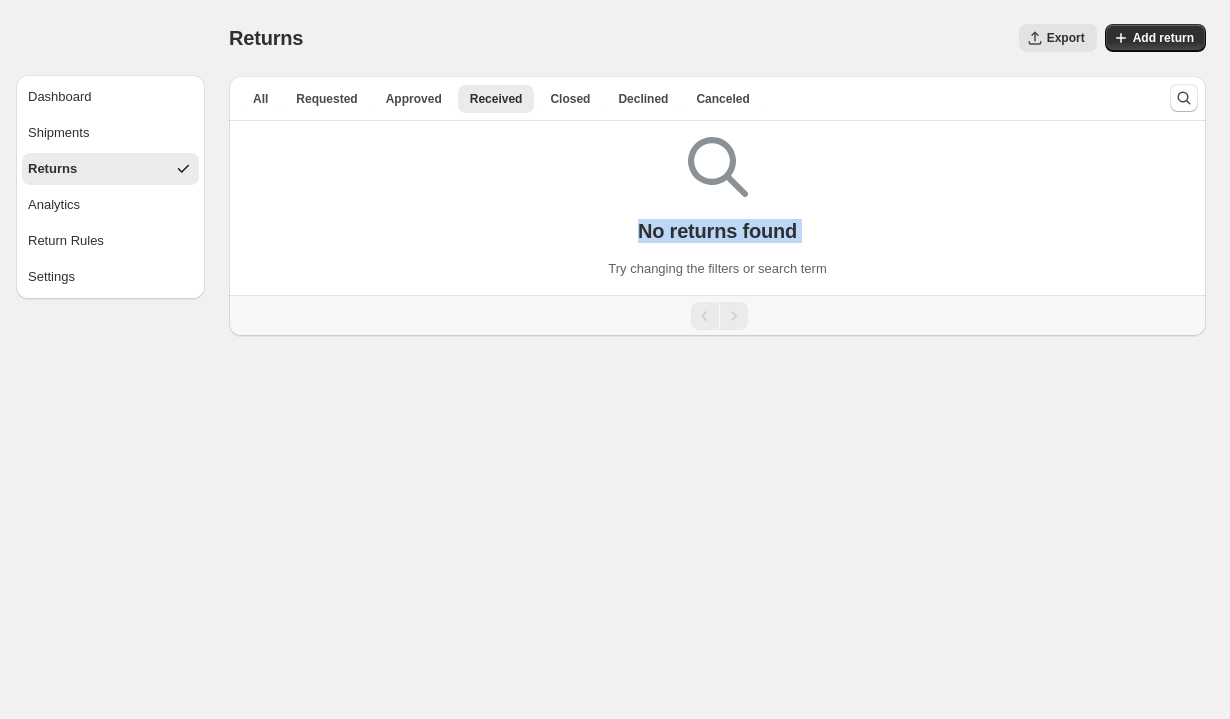 click on "No returns found Try changing the filters or search term" at bounding box center [717, 200] 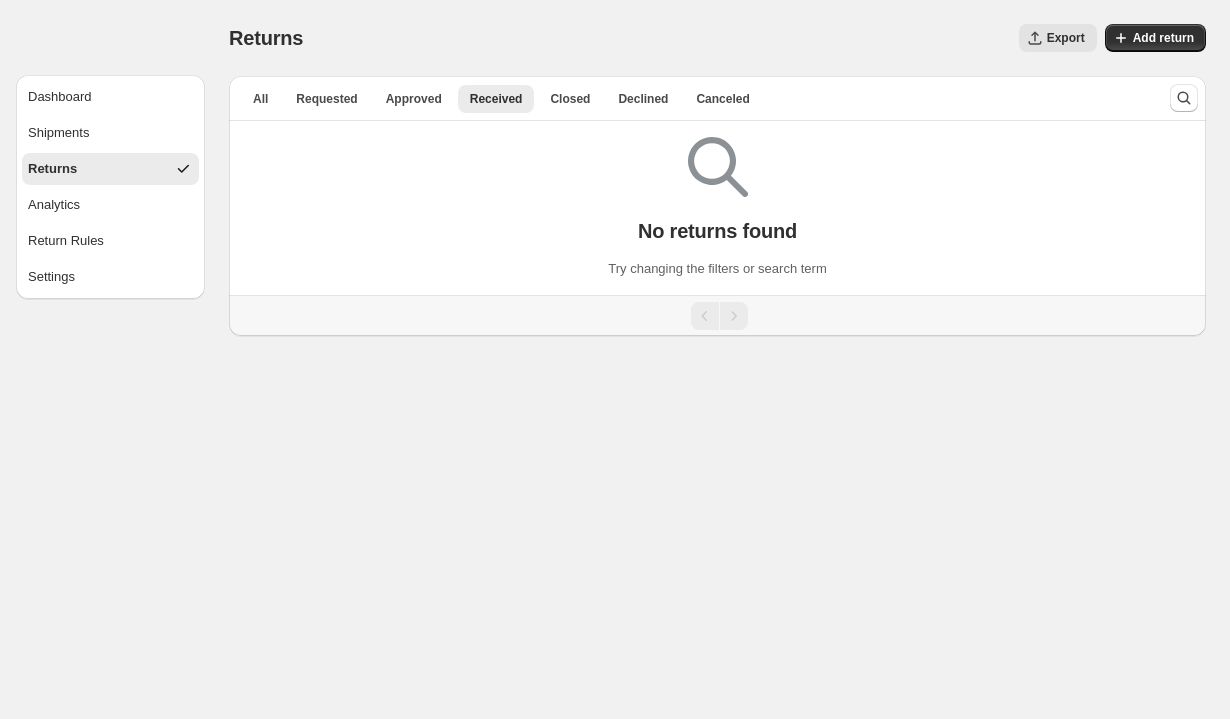 click on "Try changing the filters or search term" at bounding box center [717, 269] 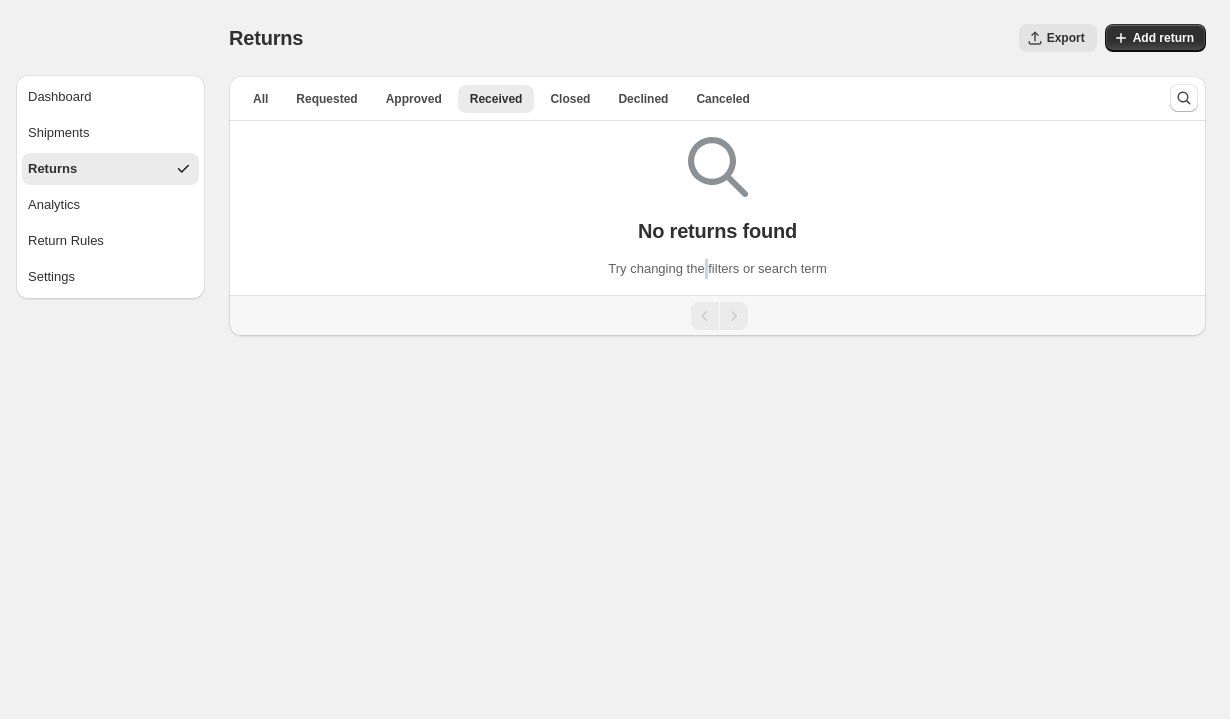 click on "Try changing the filters or search term" at bounding box center [717, 269] 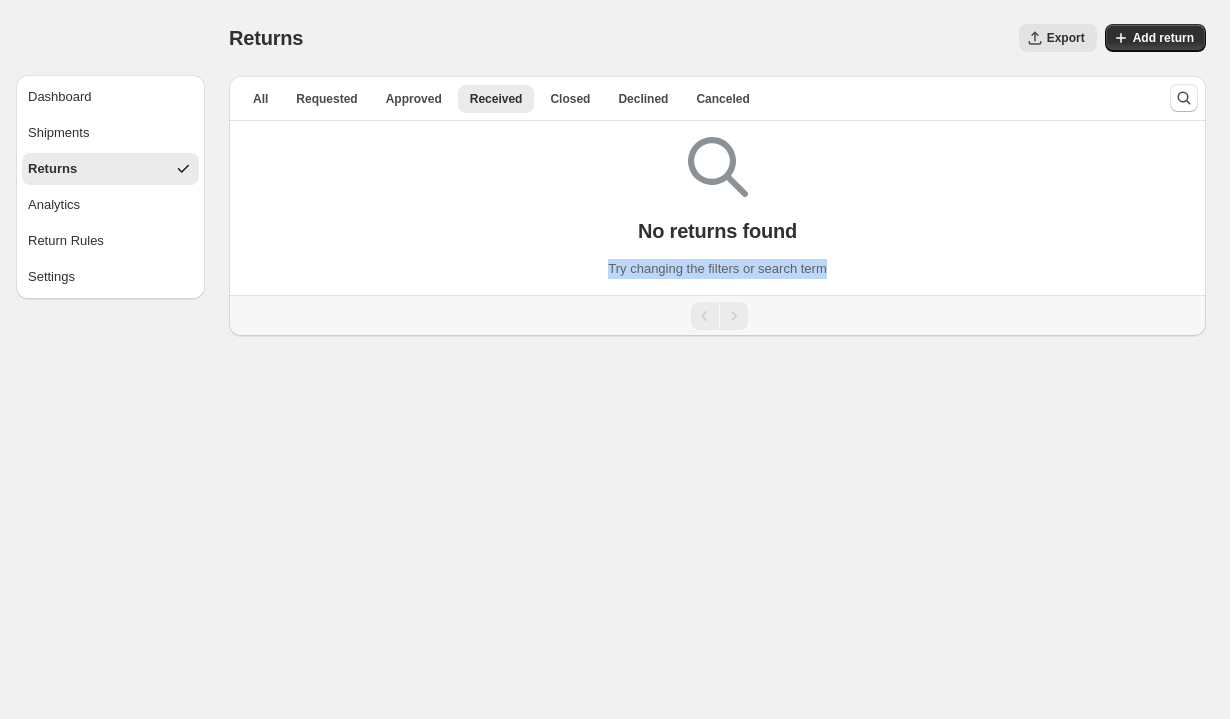 click on "Try changing the filters or search term" at bounding box center [717, 269] 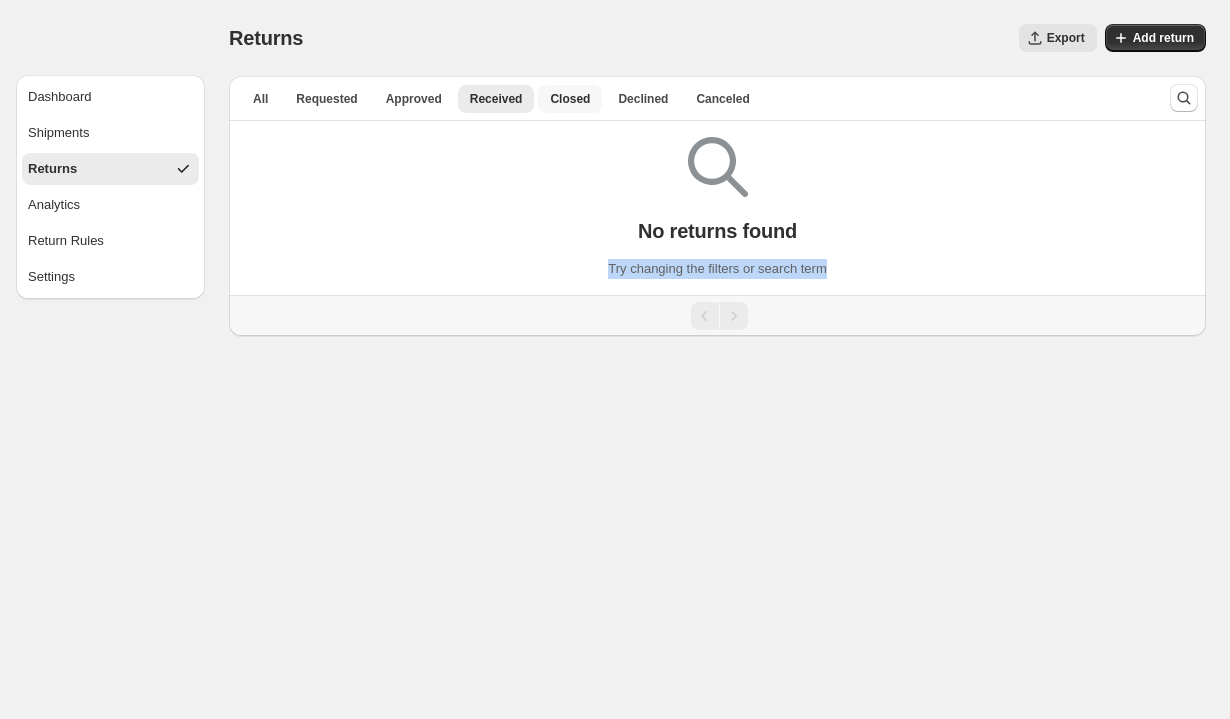 click on "Closed" at bounding box center (570, 99) 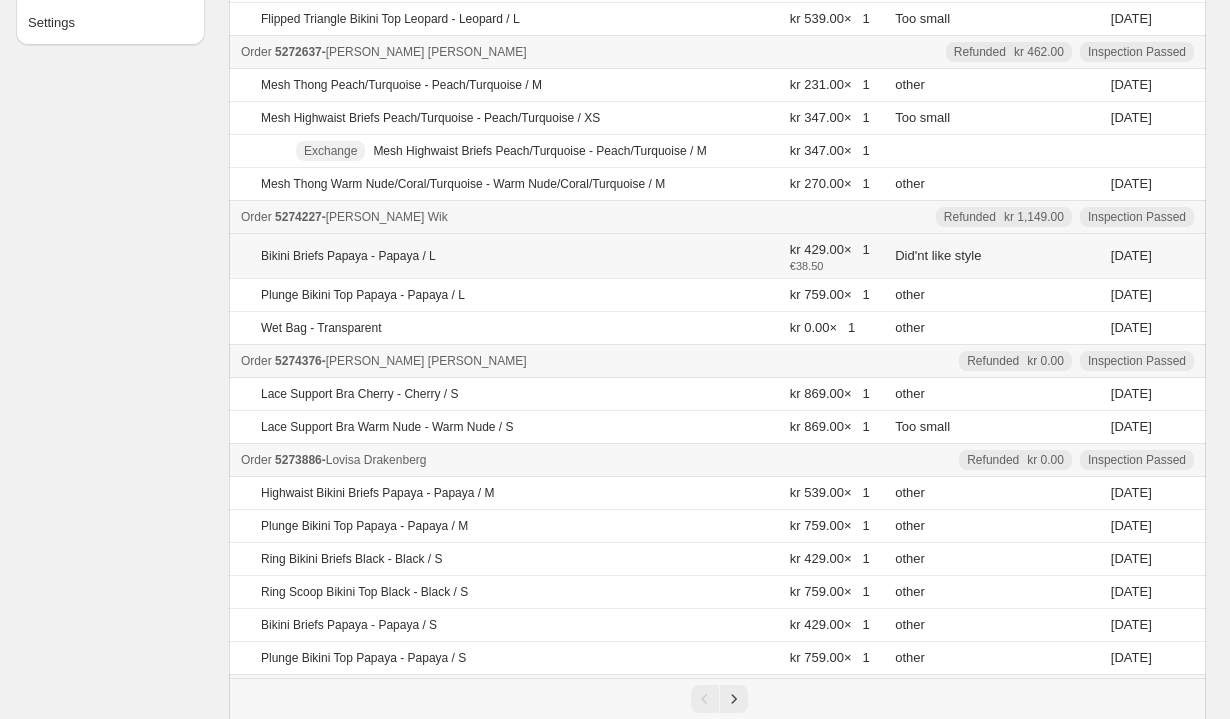 scroll, scrollTop: 0, scrollLeft: 0, axis: both 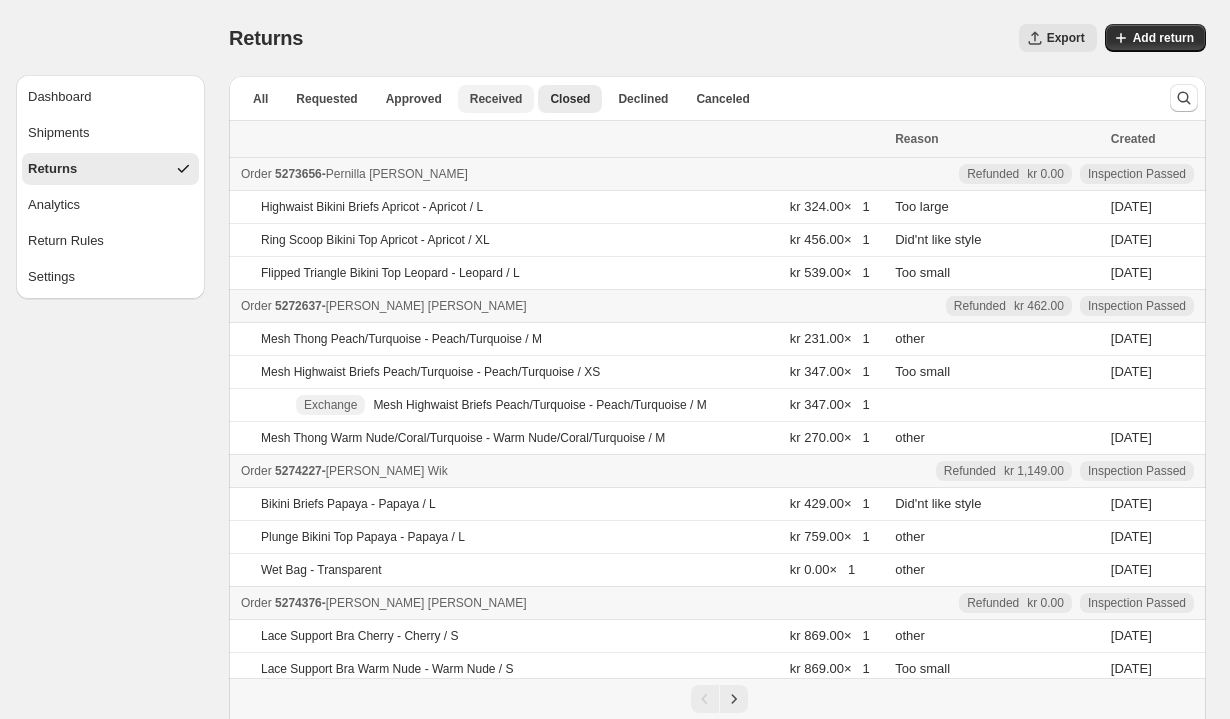 click on "Received" at bounding box center (496, 99) 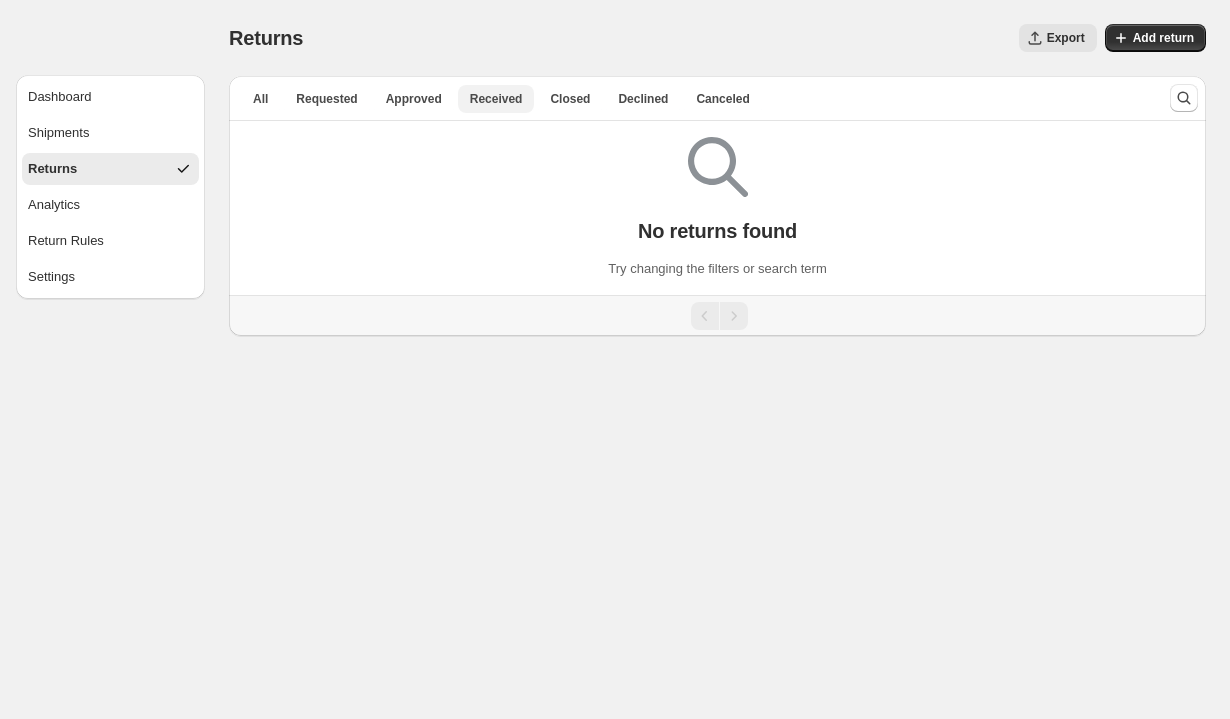 click on "Received" at bounding box center (496, 99) 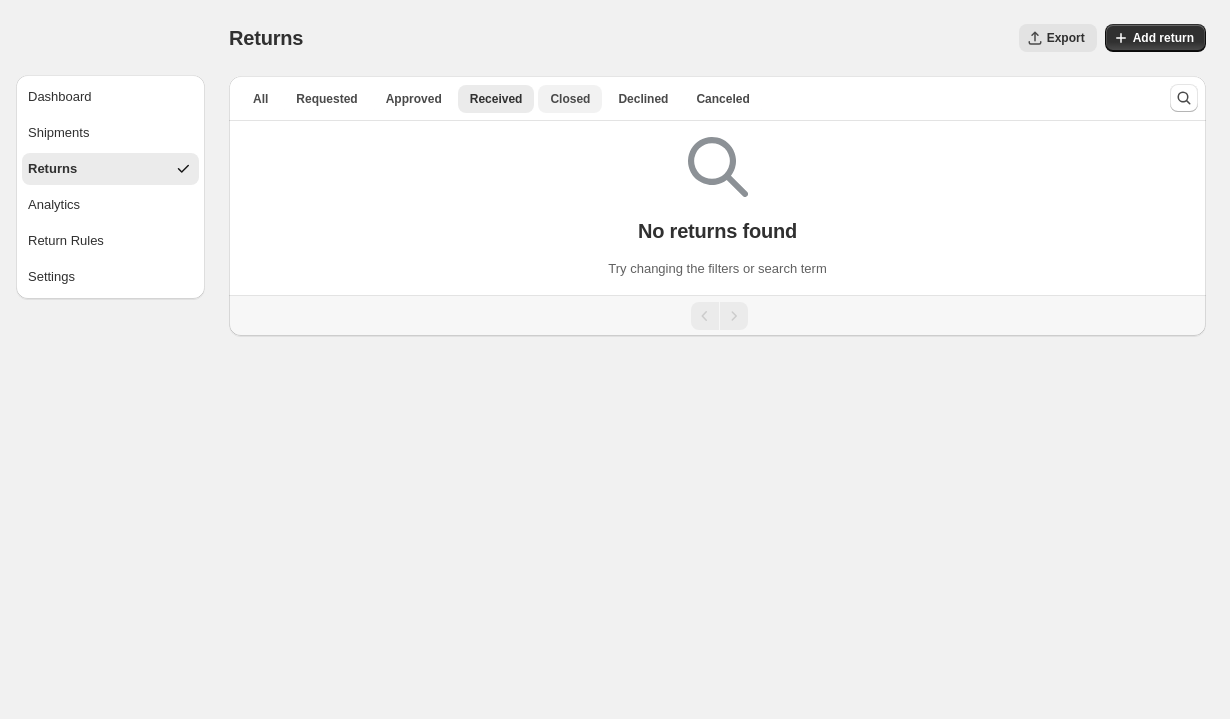click on "Closed" at bounding box center [570, 99] 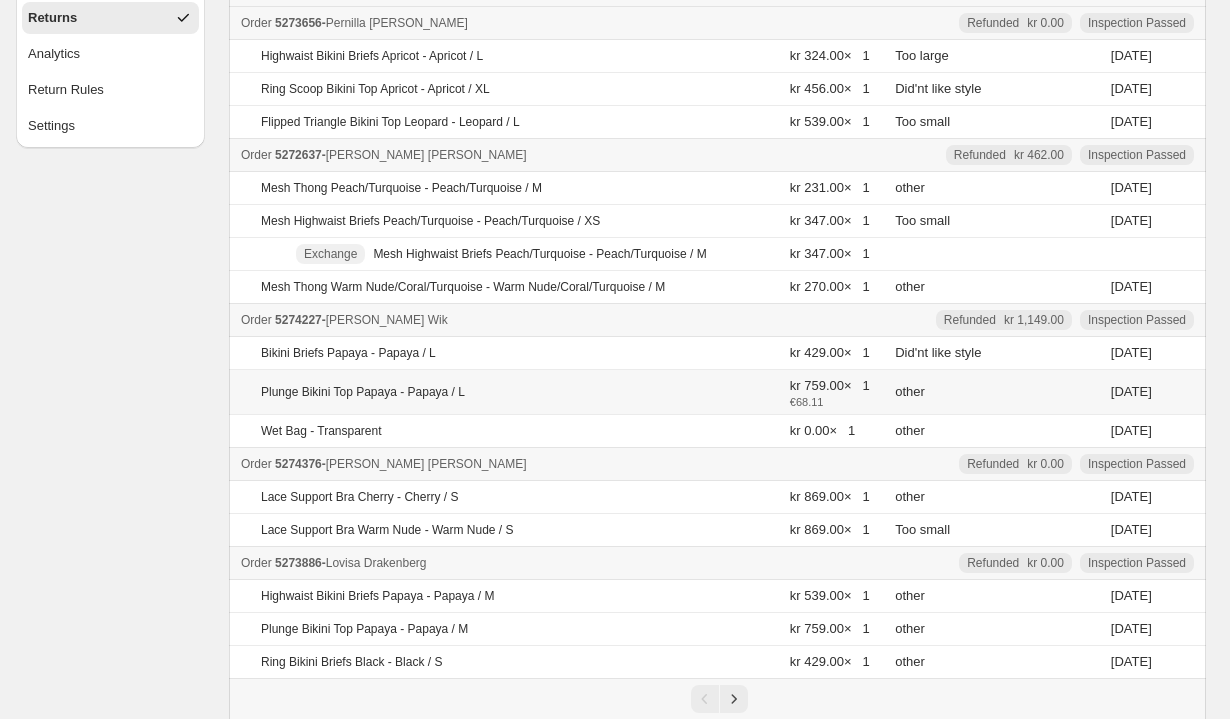 scroll, scrollTop: 0, scrollLeft: 0, axis: both 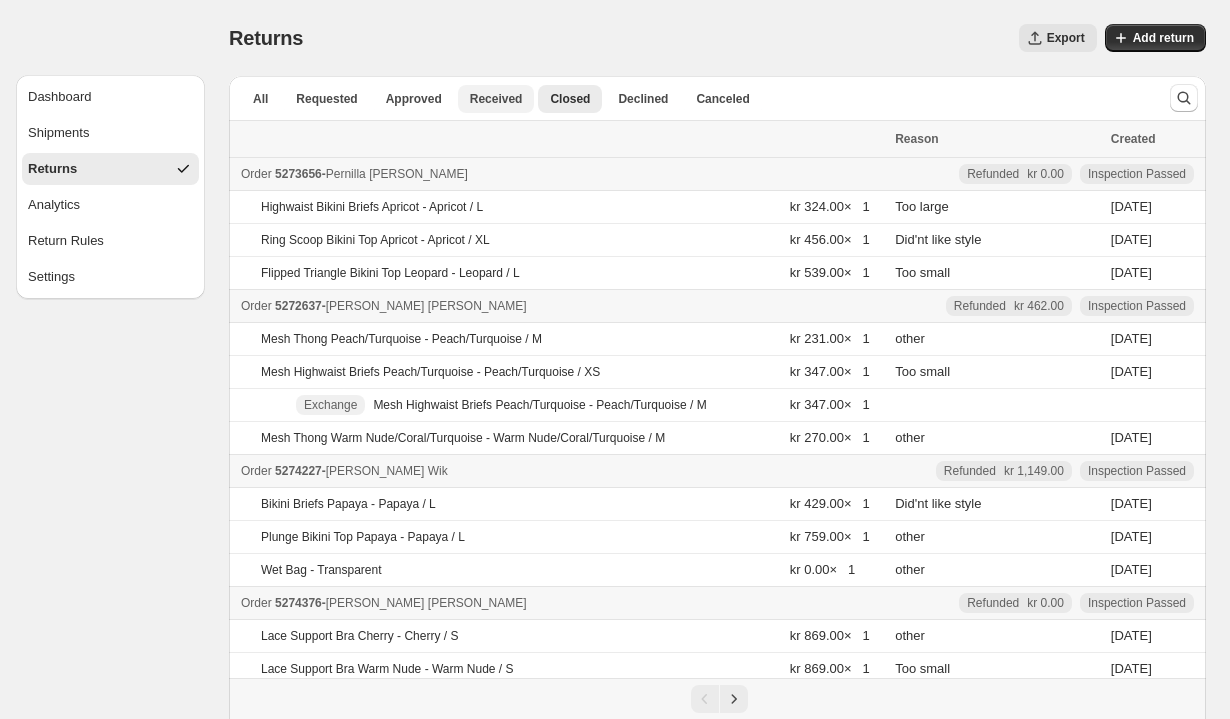 click on "Received" at bounding box center (496, 99) 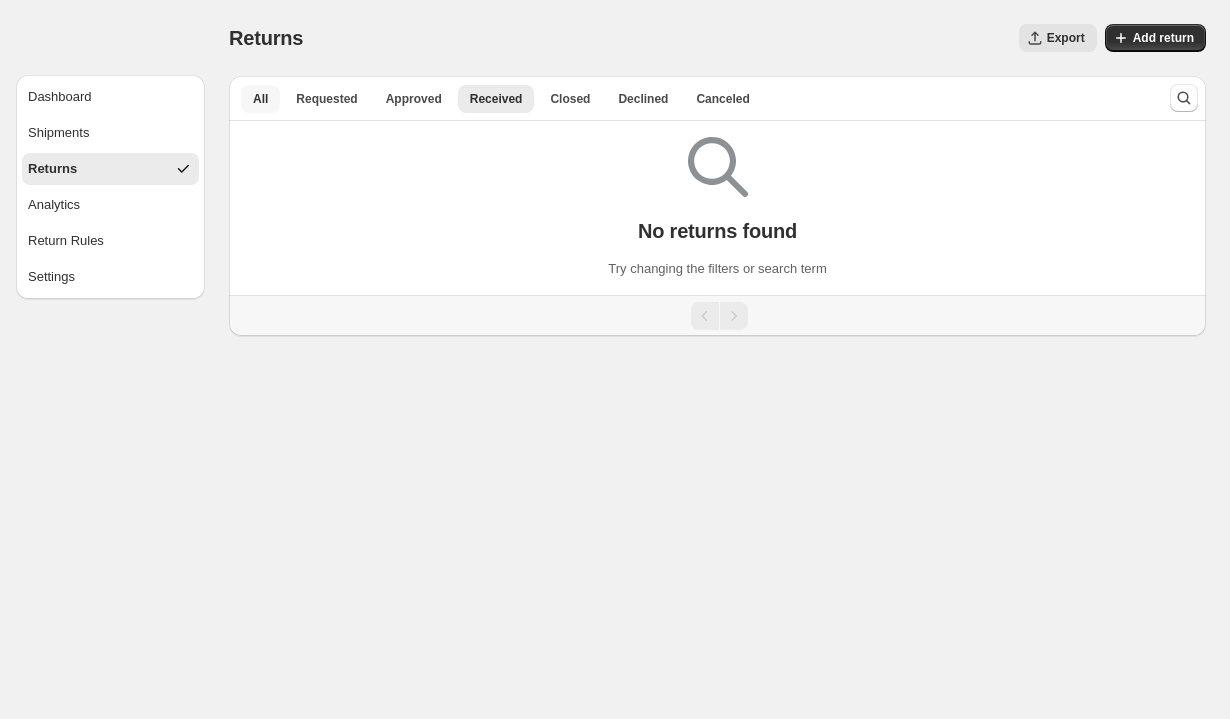 click on "All" at bounding box center (260, 99) 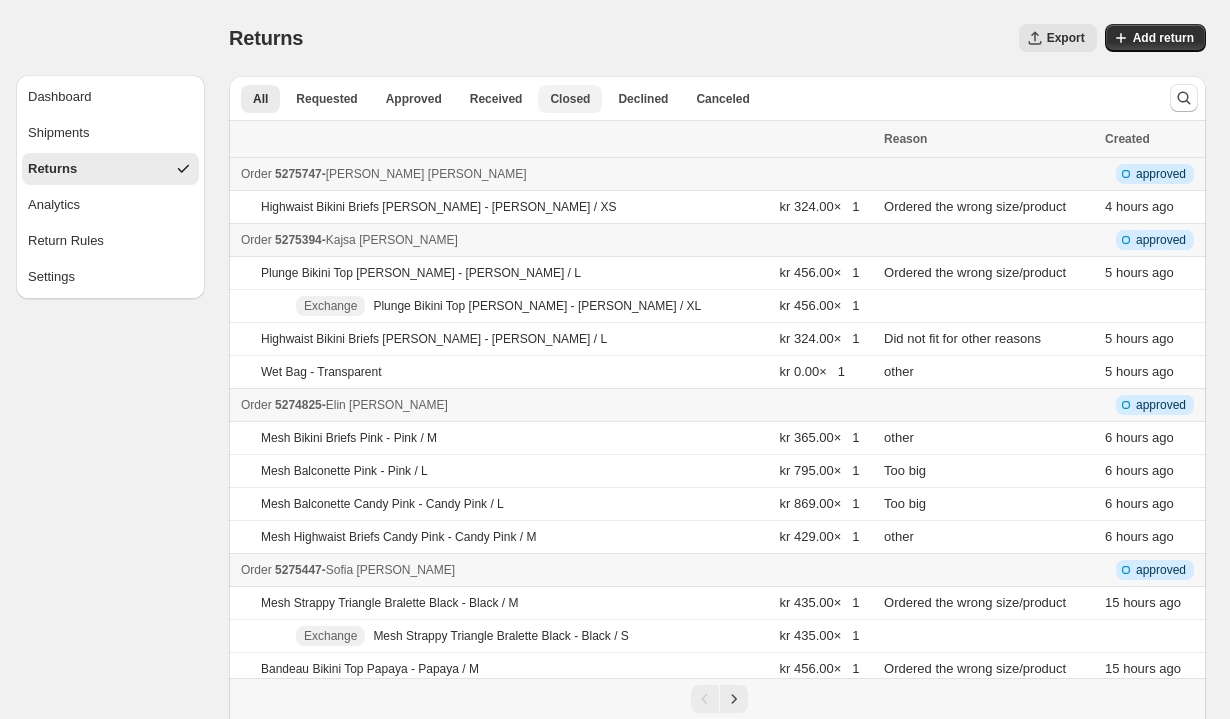click on "Closed" at bounding box center (570, 99) 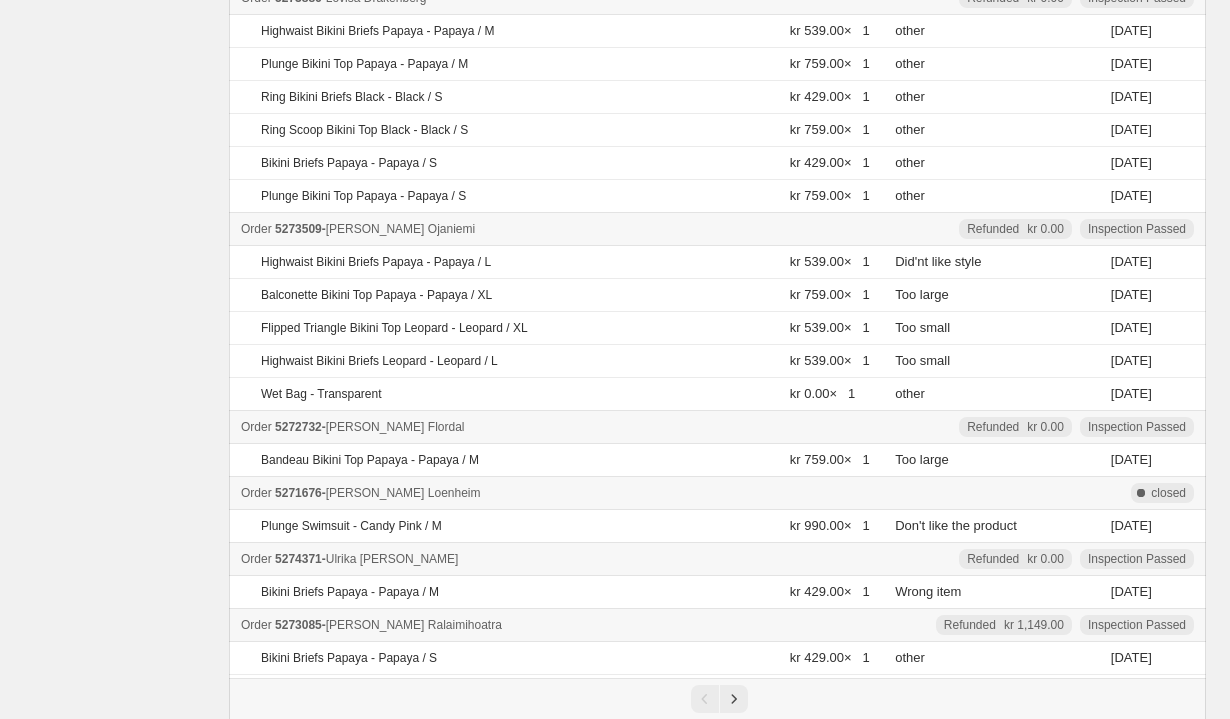 scroll, scrollTop: 733, scrollLeft: 0, axis: vertical 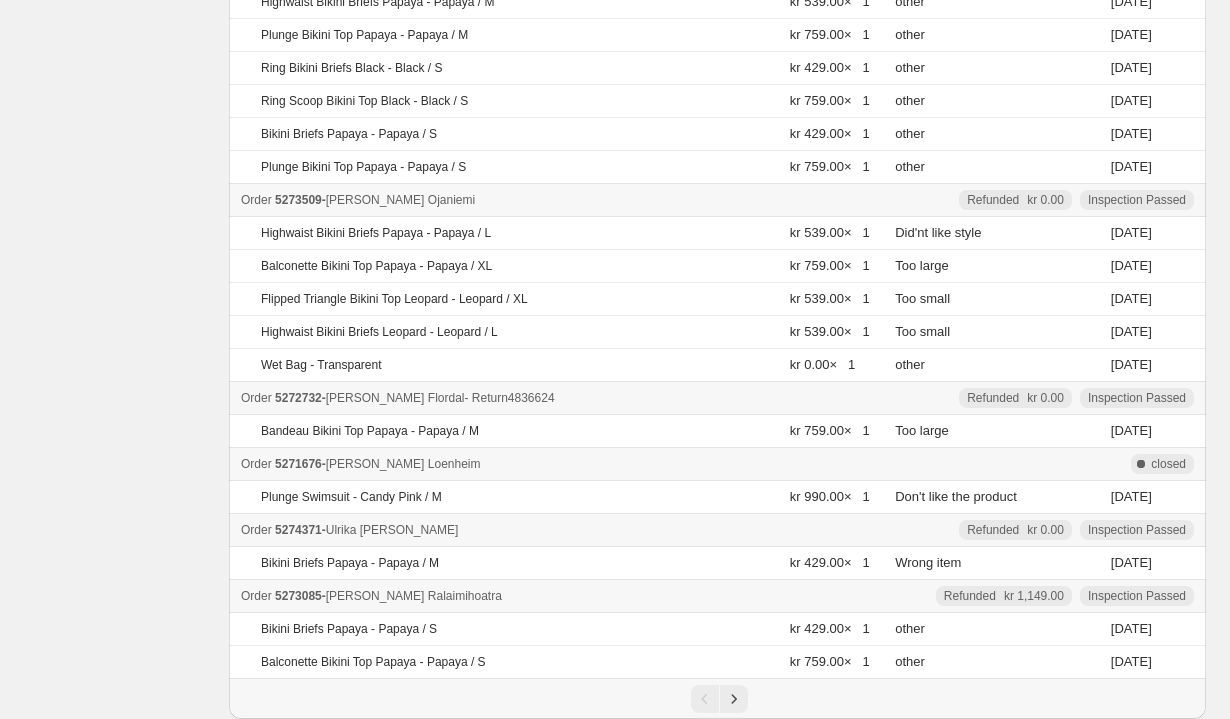 click on "Order" at bounding box center (256, 398) 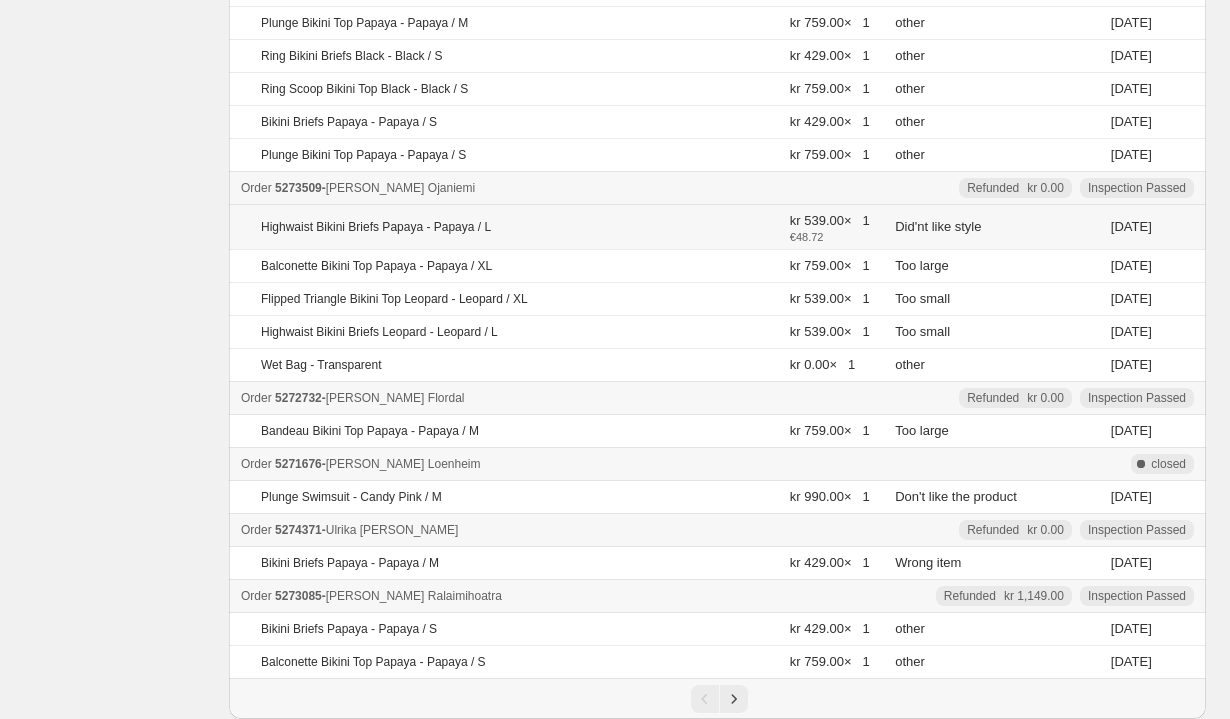 scroll, scrollTop: 0, scrollLeft: 0, axis: both 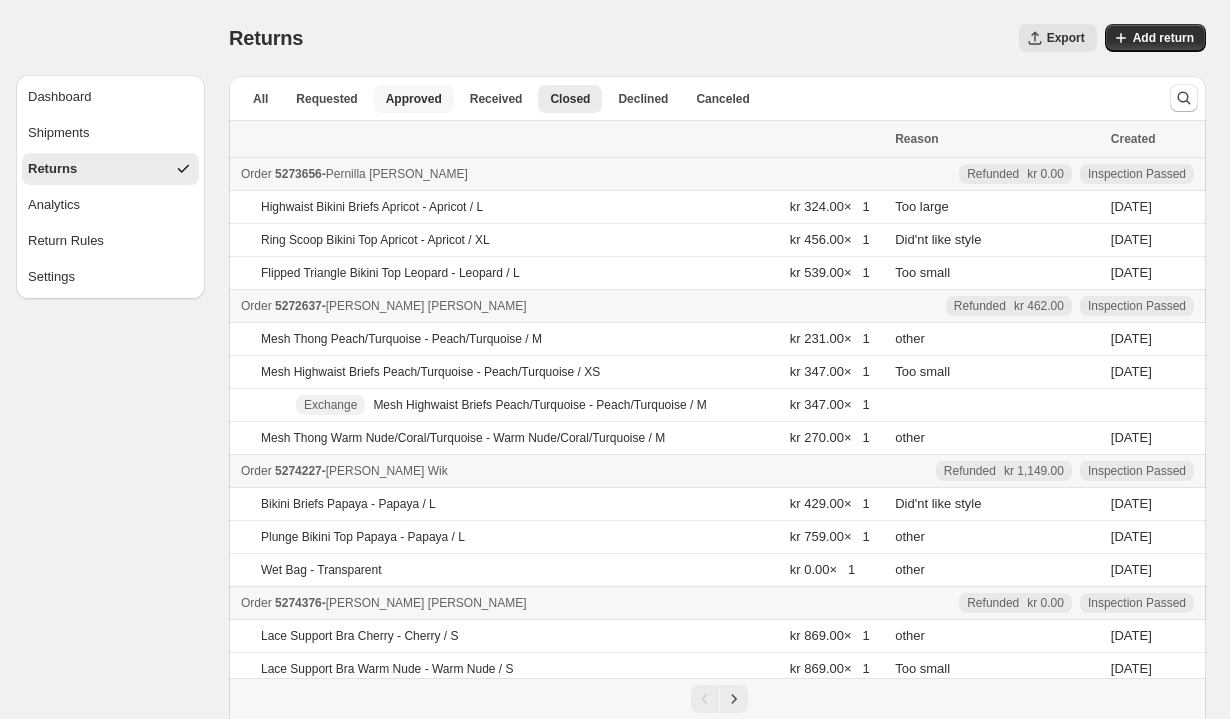 click on "Approved" at bounding box center [414, 99] 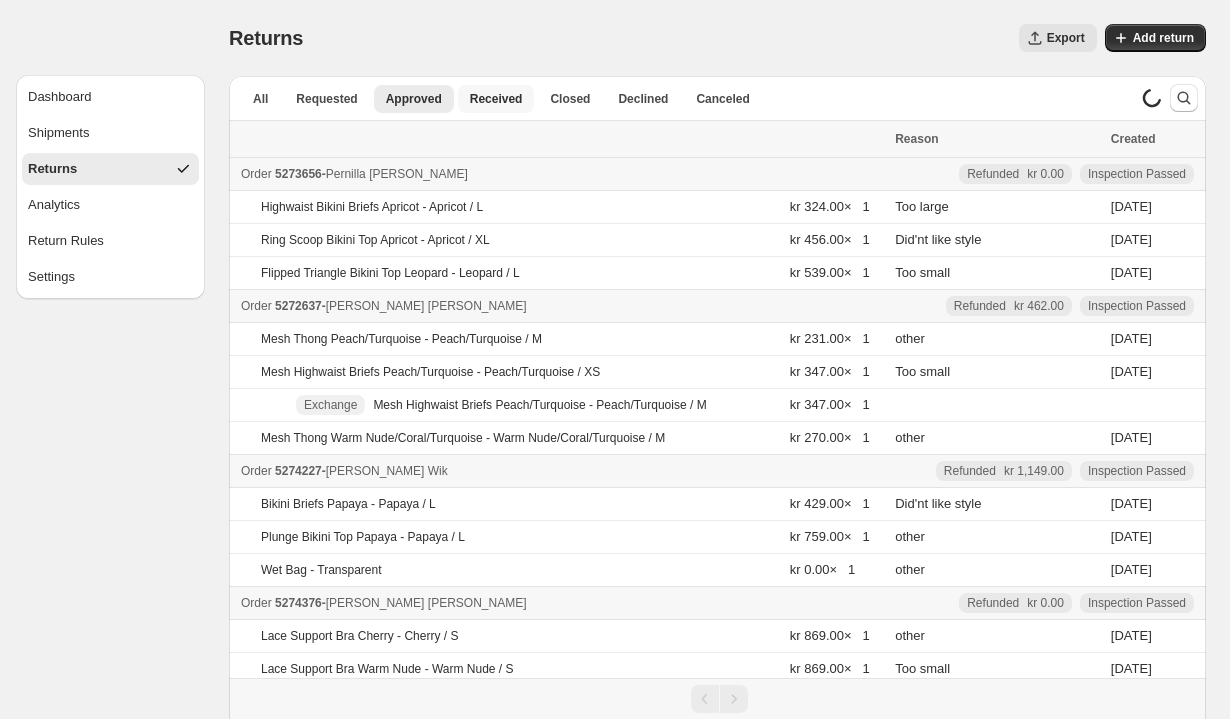click on "Received" at bounding box center [496, 99] 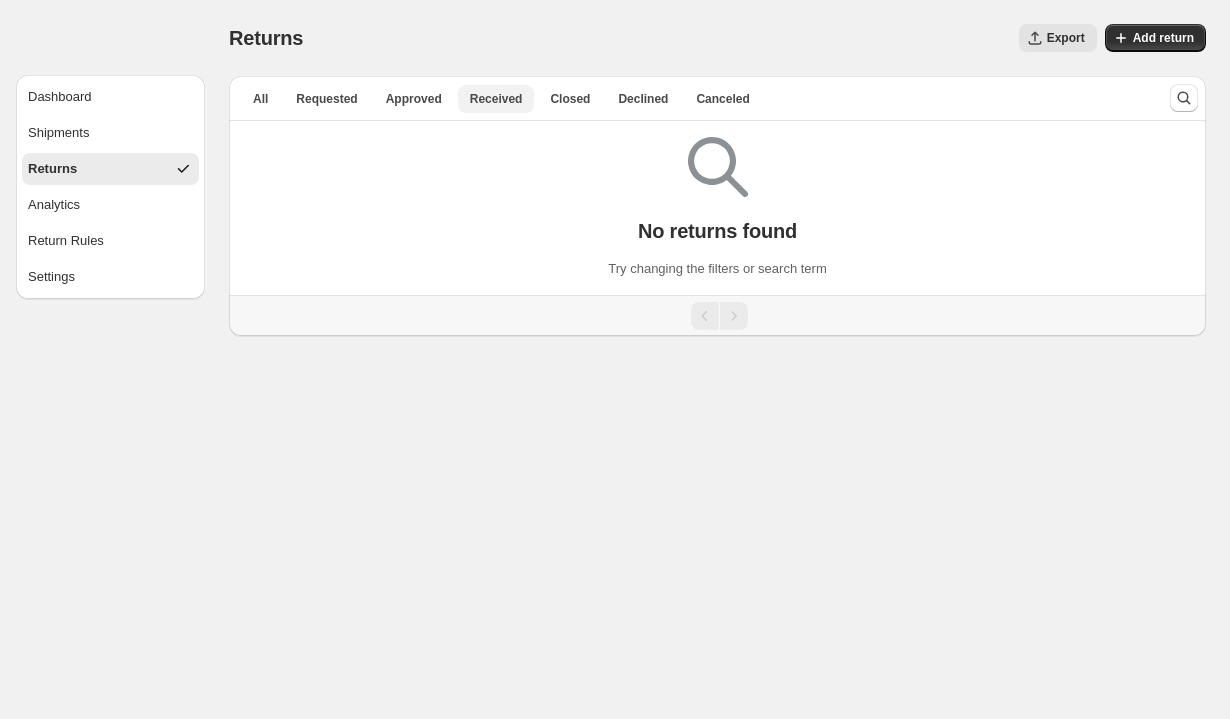 click on "Received" at bounding box center [496, 99] 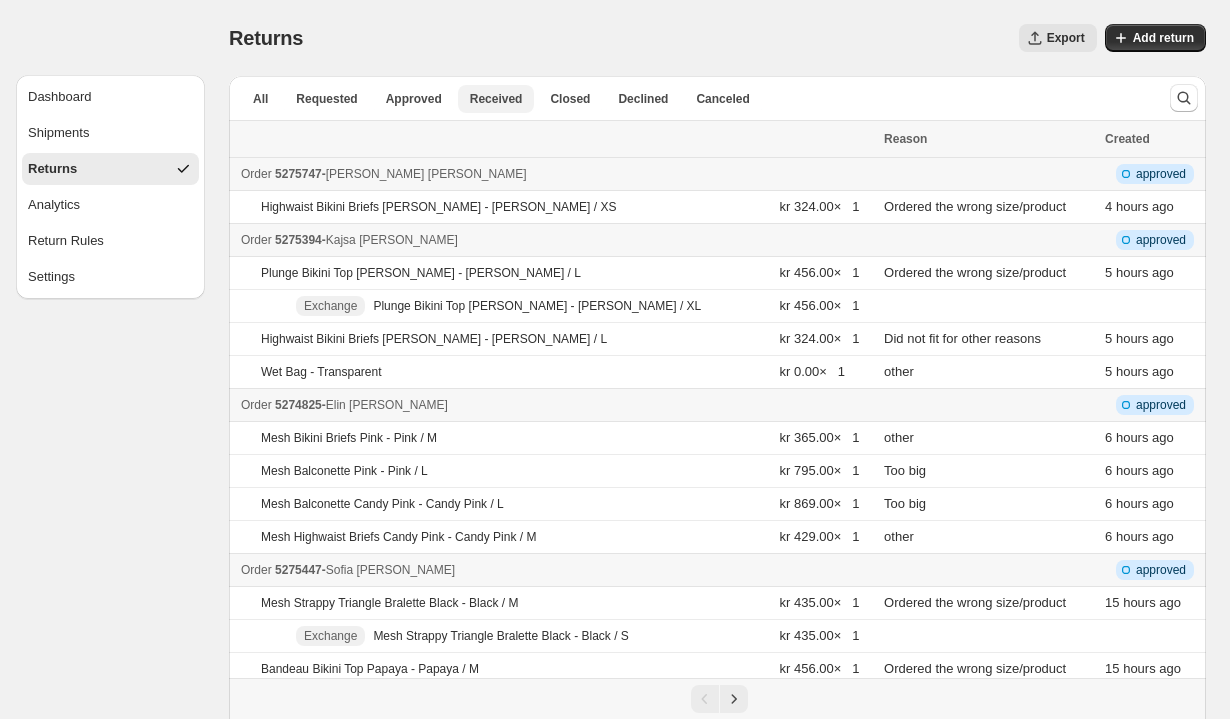 click on "Received" at bounding box center [496, 99] 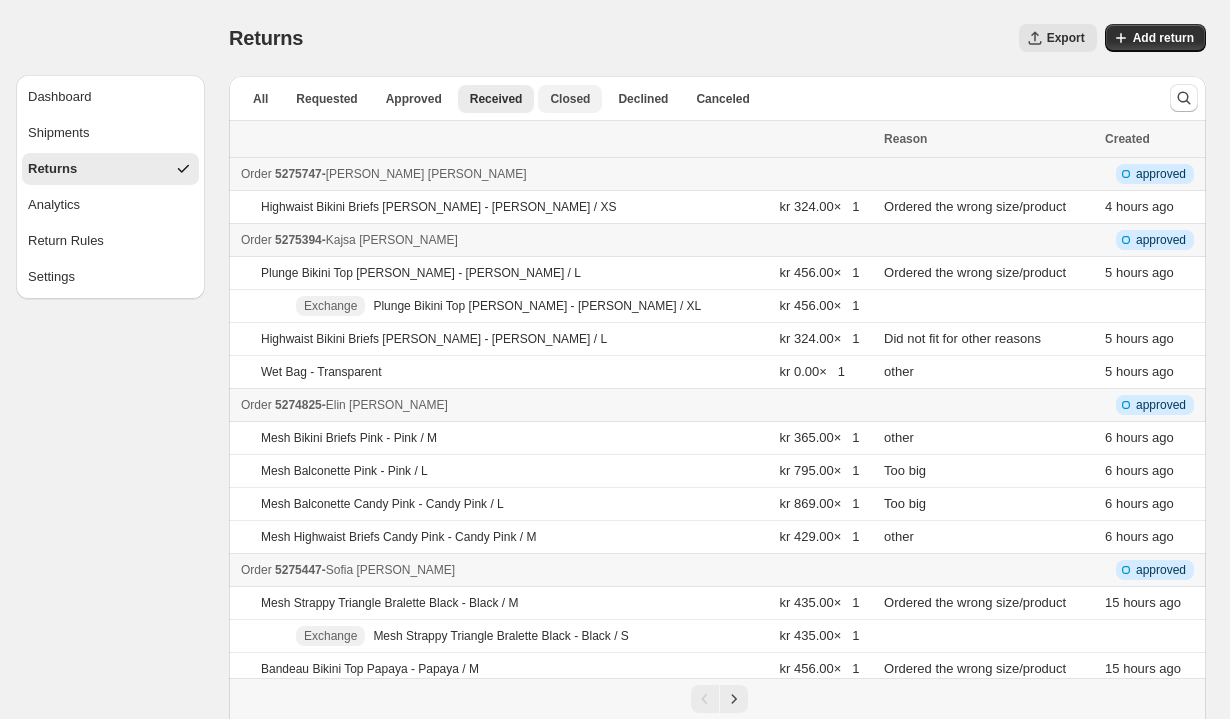 click on "Closed" at bounding box center [570, 99] 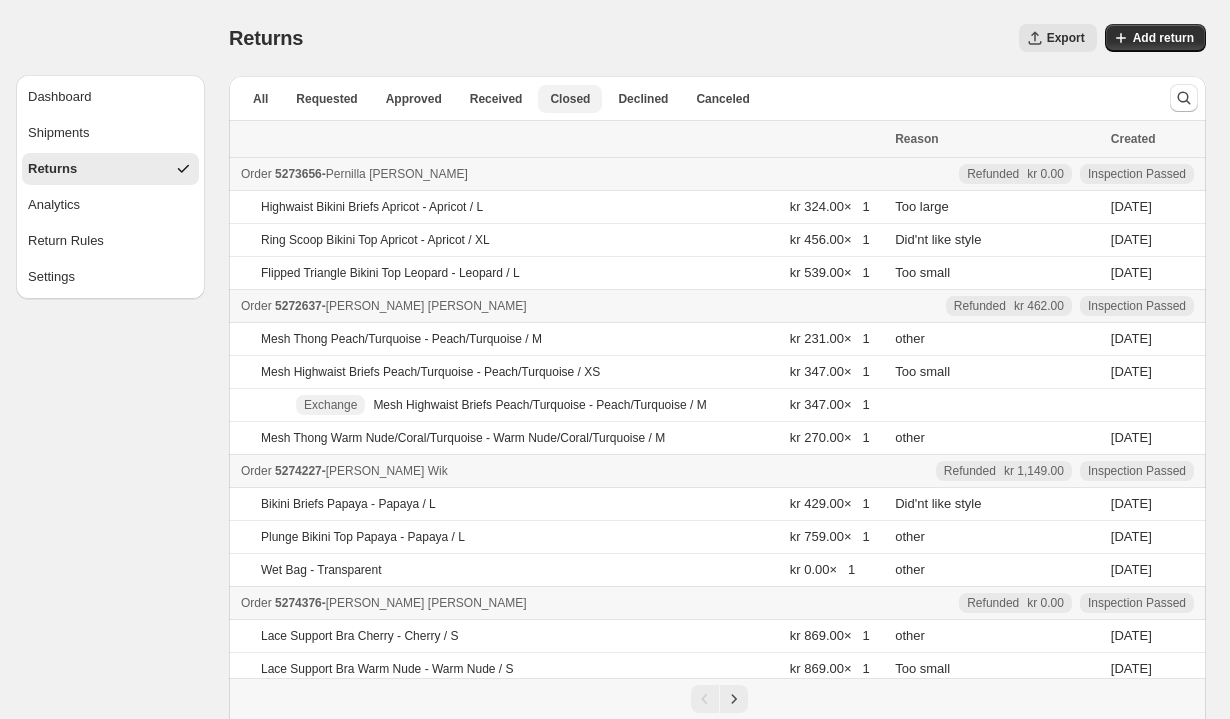click on "Closed" at bounding box center (570, 99) 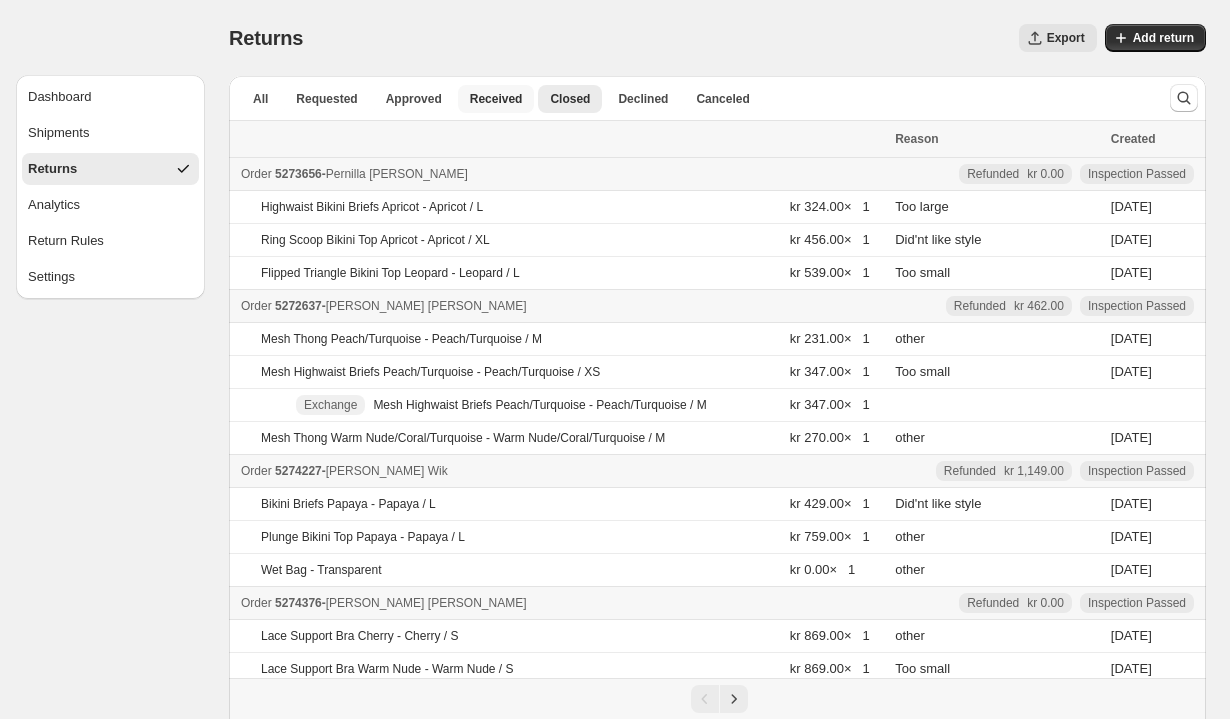 click on "Received" at bounding box center [496, 99] 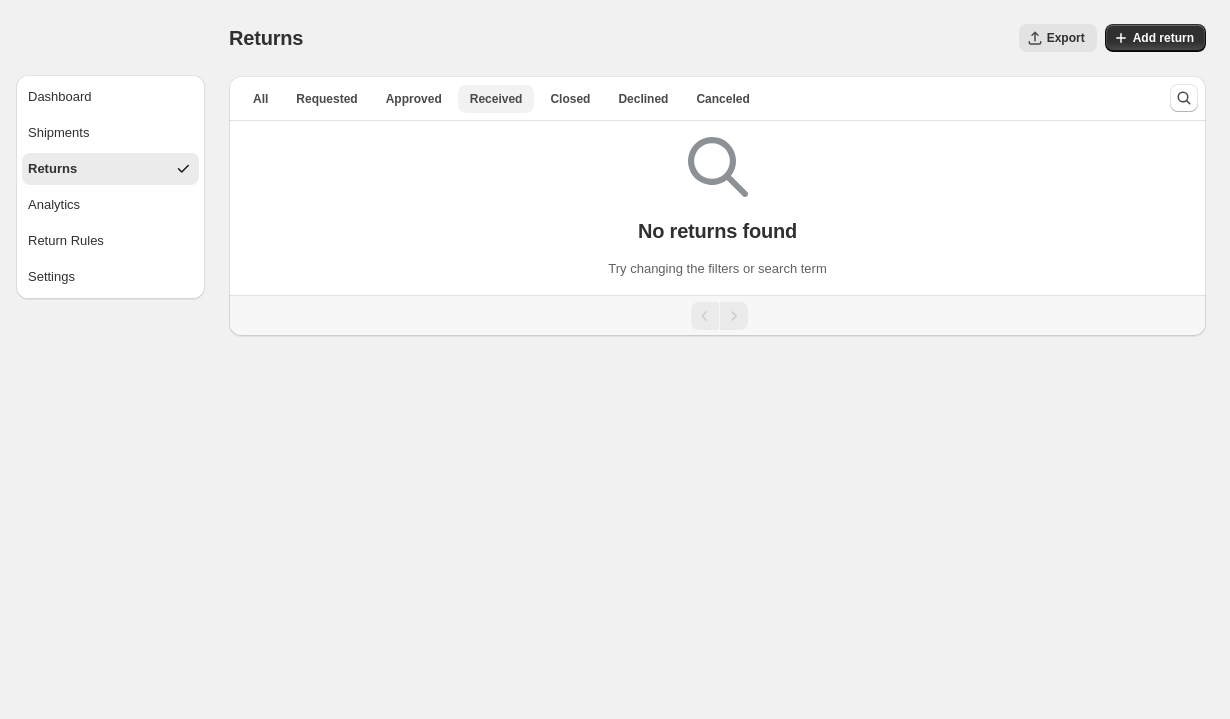 click on "Received" at bounding box center [496, 99] 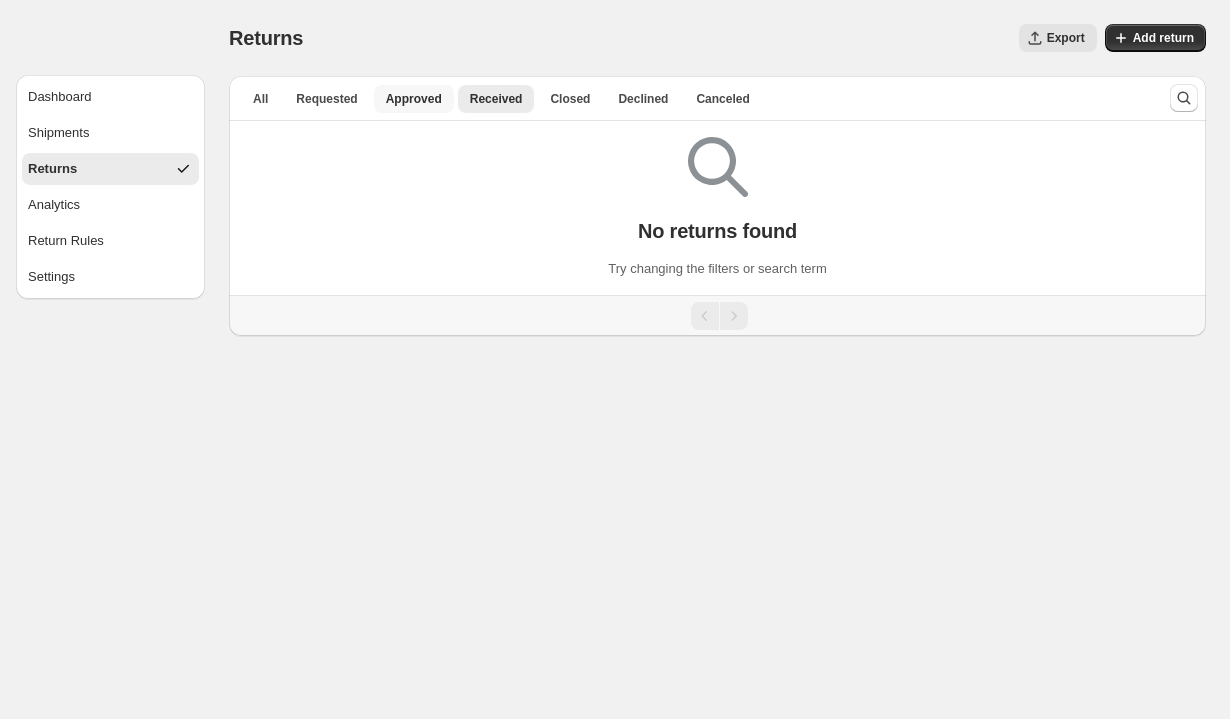 click on "Approved" at bounding box center [414, 99] 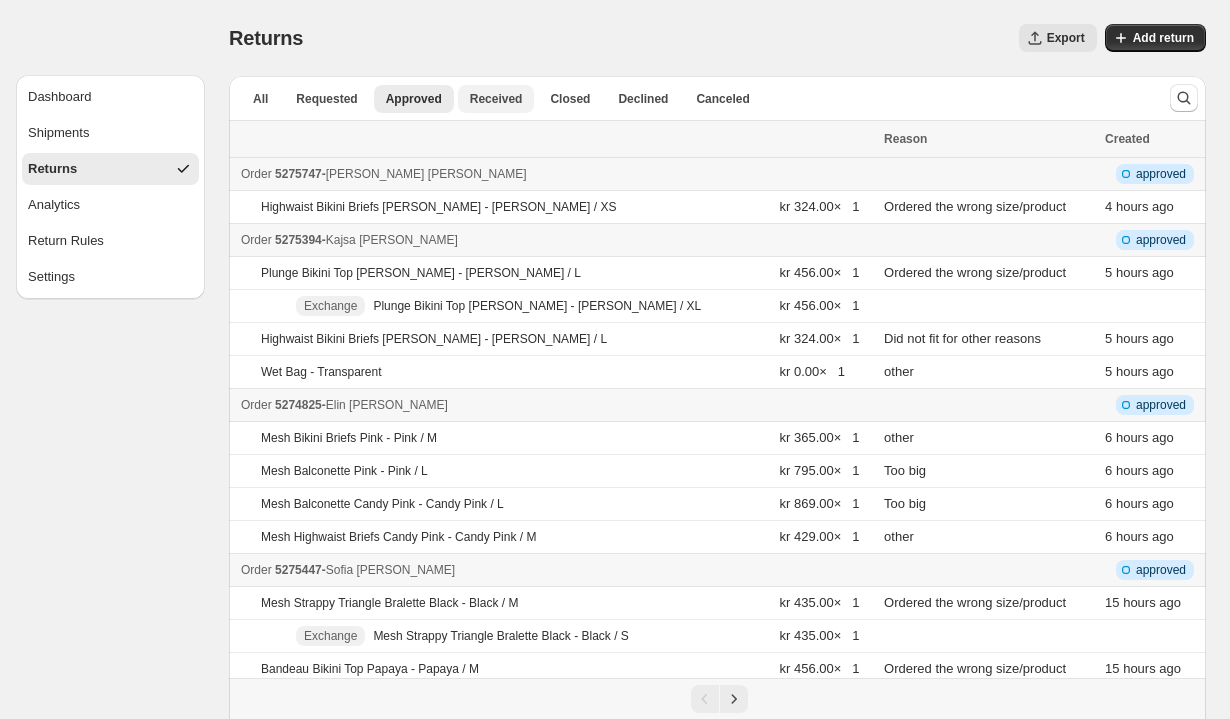 click on "Received" at bounding box center (496, 99) 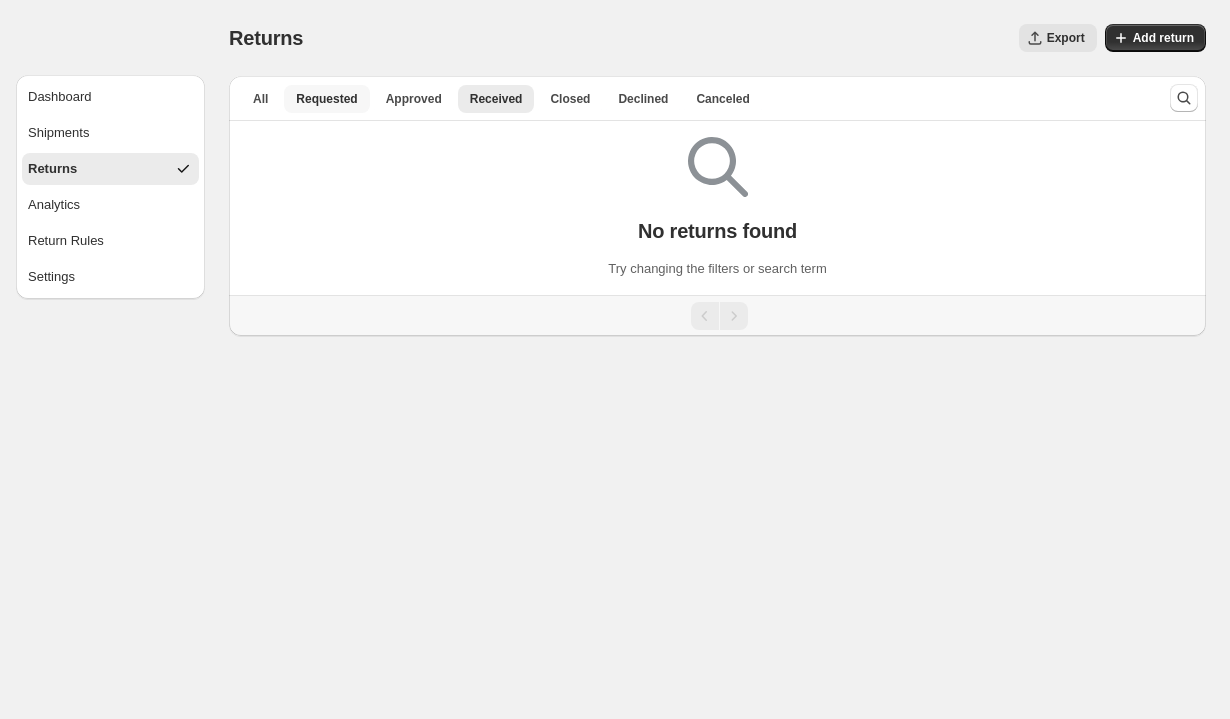 click on "Requested" at bounding box center (326, 99) 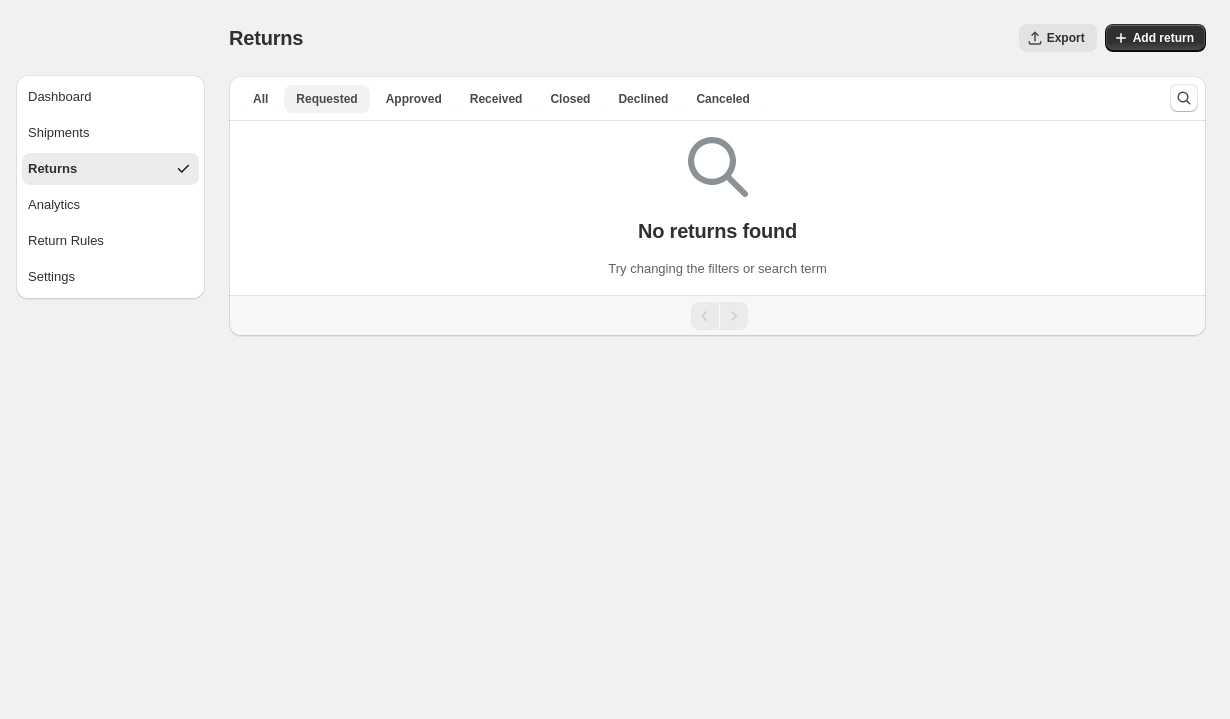 click on "Requested" at bounding box center [326, 99] 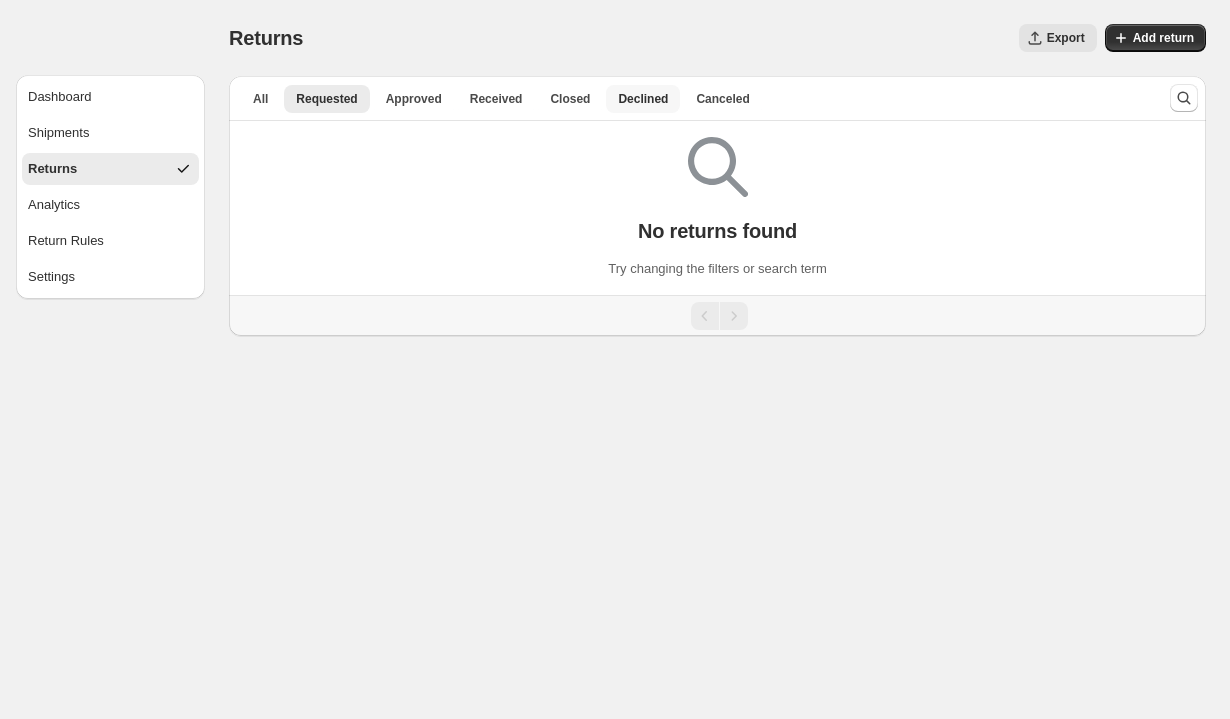 click on "Declined" at bounding box center [643, 99] 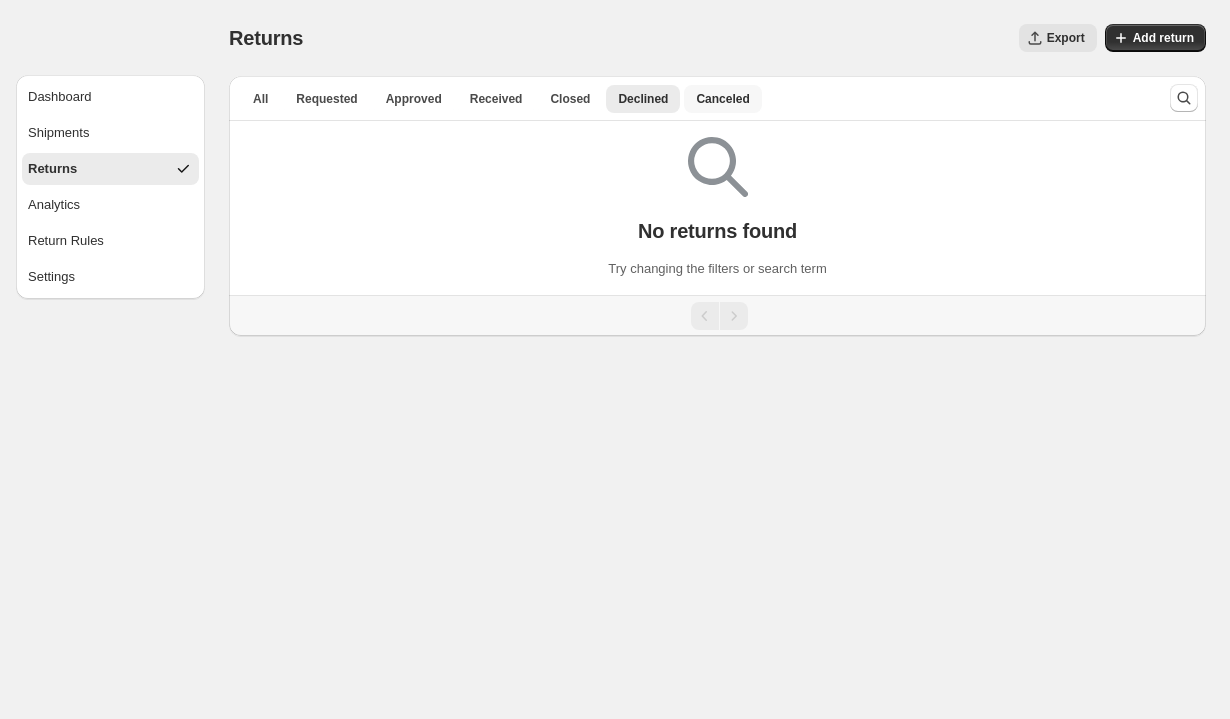 click on "Canceled" at bounding box center [722, 99] 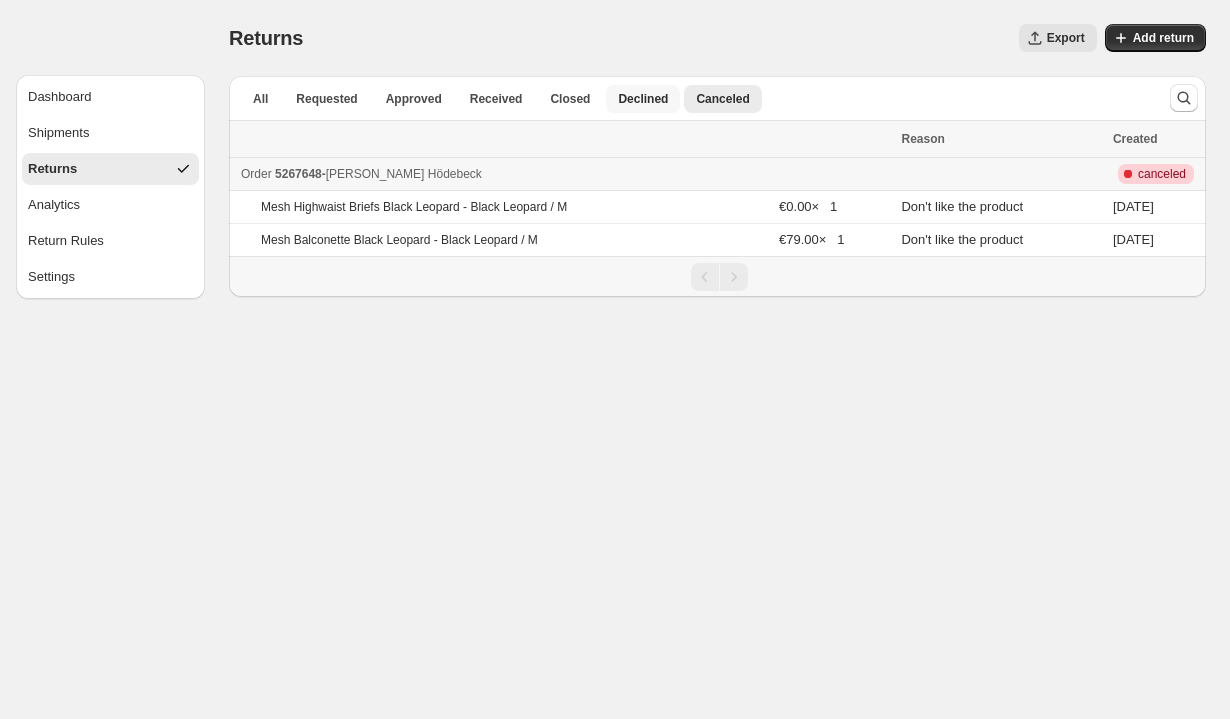 click on "Declined" at bounding box center [643, 99] 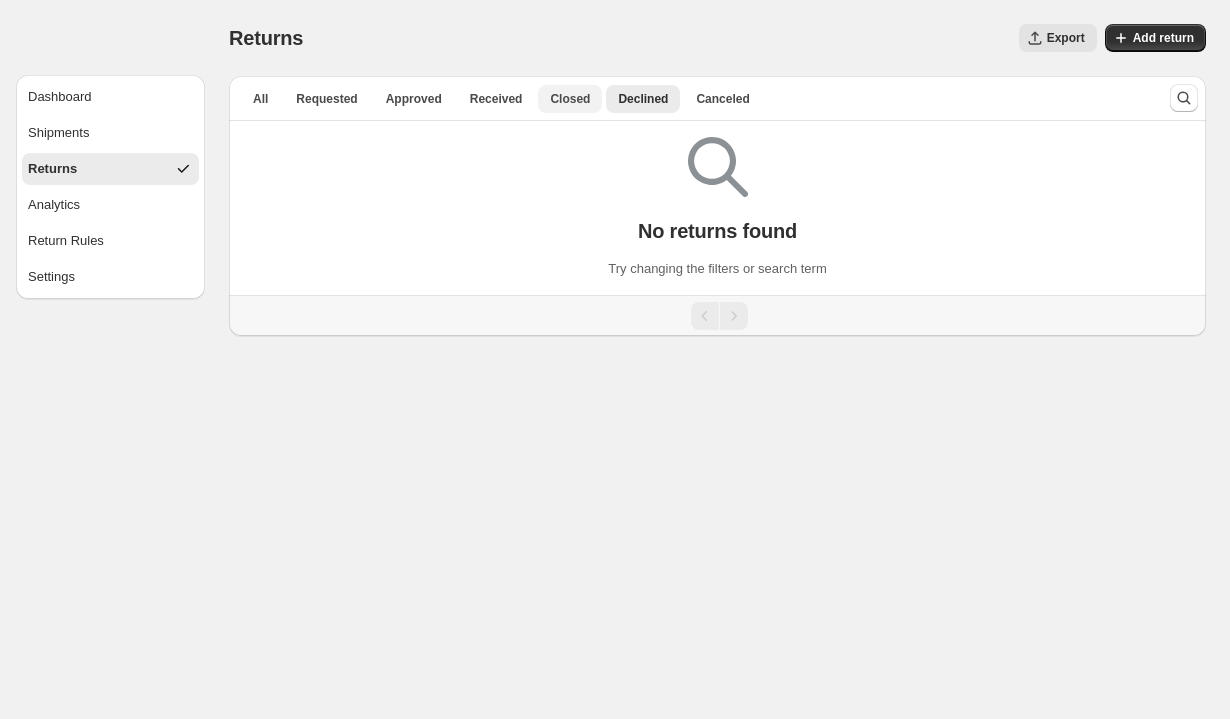 click on "Closed" at bounding box center (570, 99) 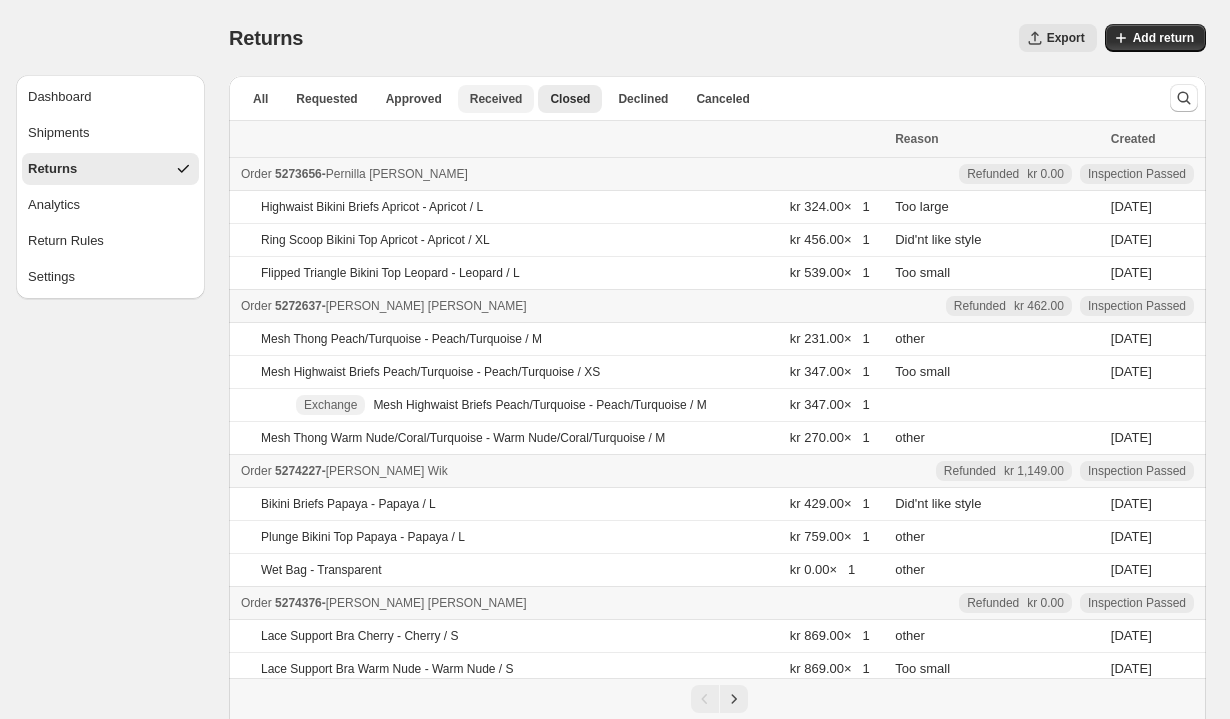 click on "Received" at bounding box center [496, 99] 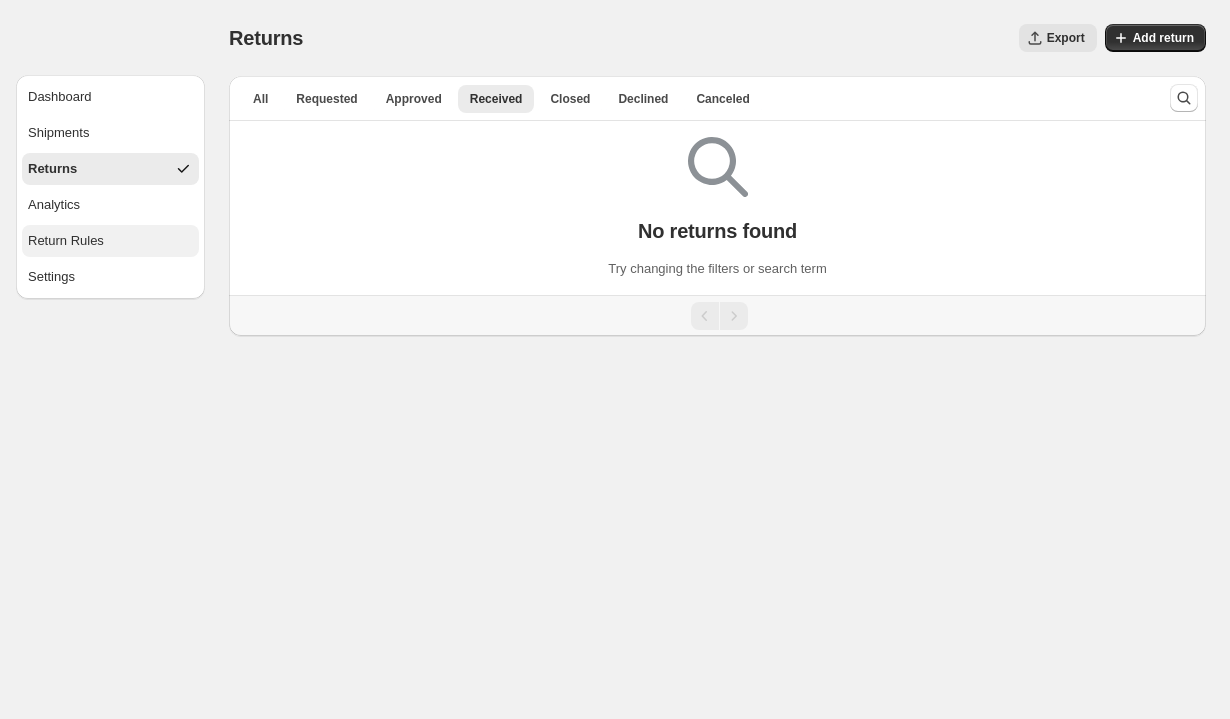 click on "Return Rules" at bounding box center [66, 241] 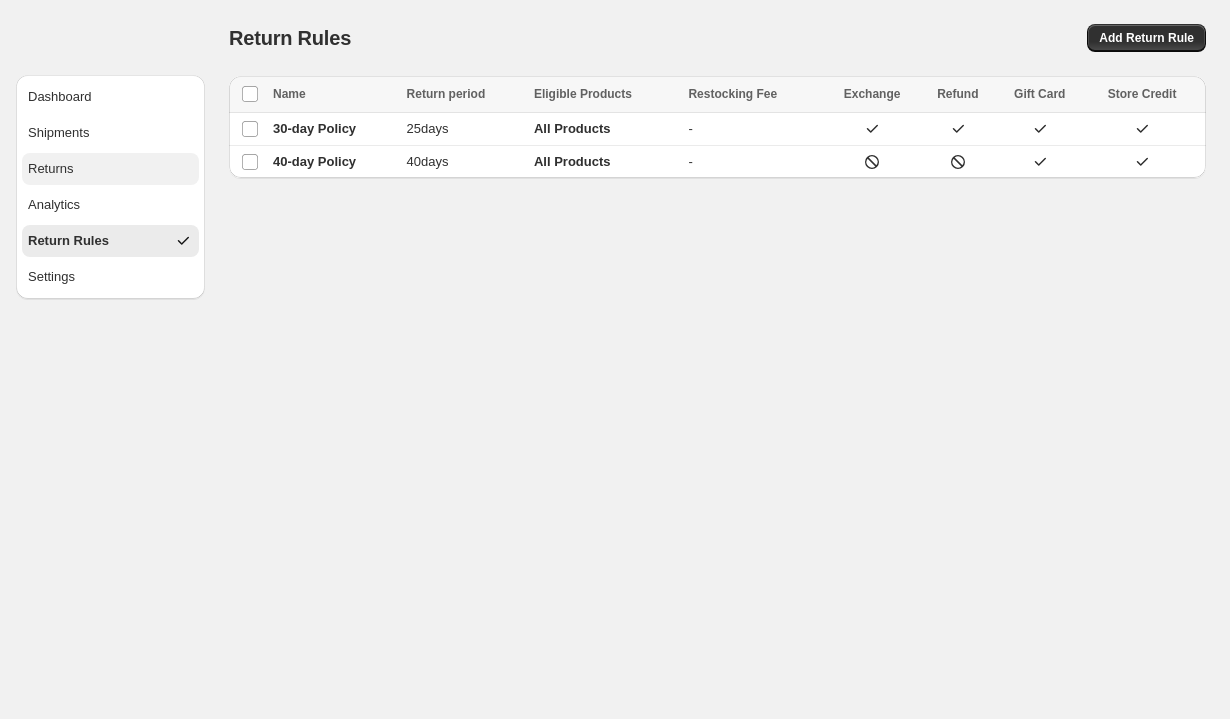 click on "Returns" at bounding box center [51, 169] 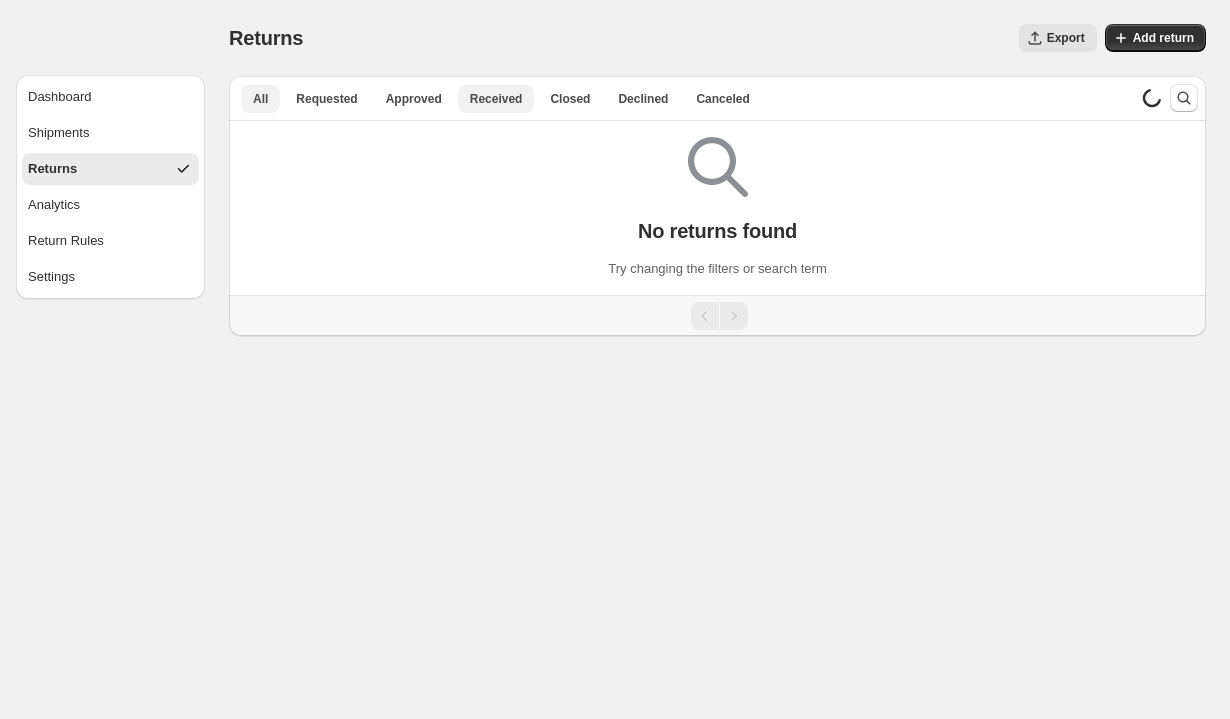 click on "Received" at bounding box center (496, 99) 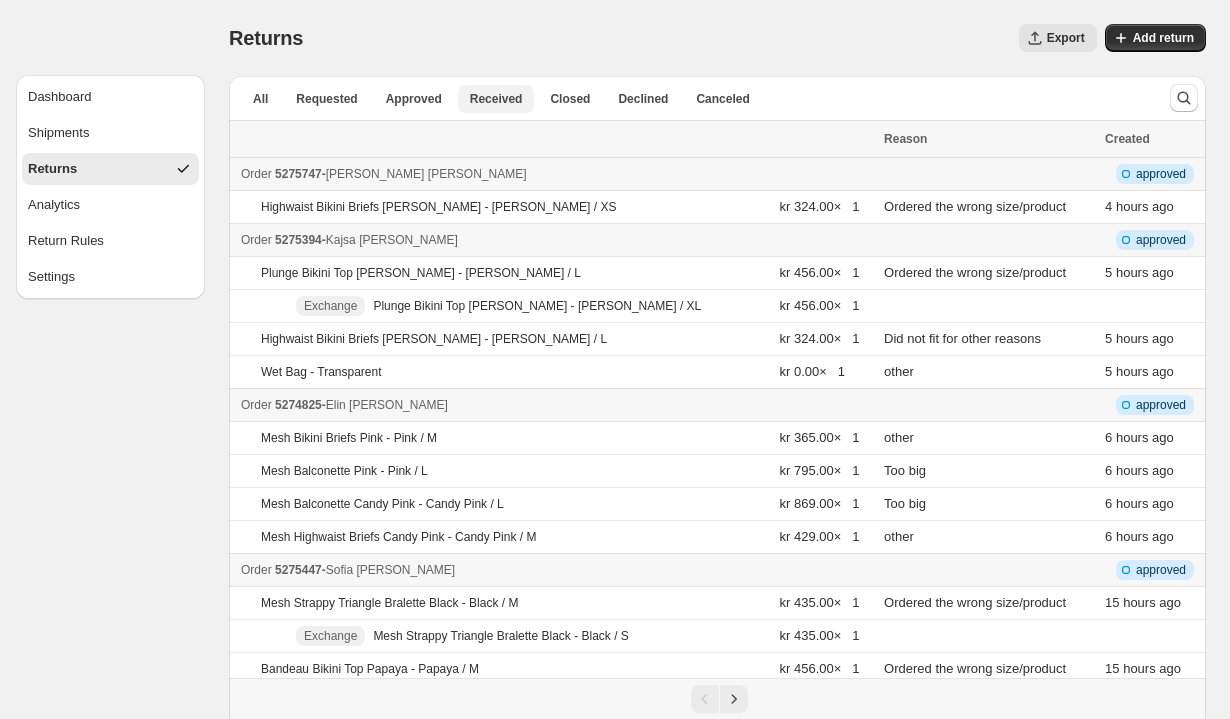 click on "Received" at bounding box center [496, 99] 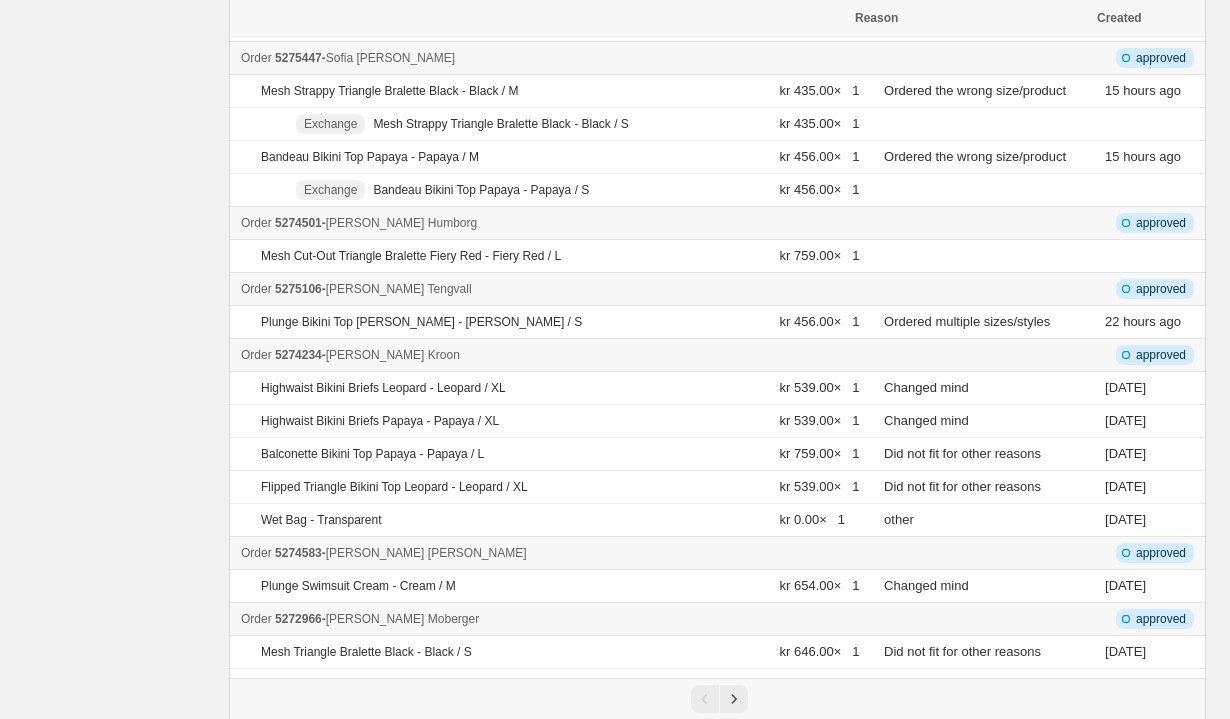 scroll, scrollTop: 0, scrollLeft: 0, axis: both 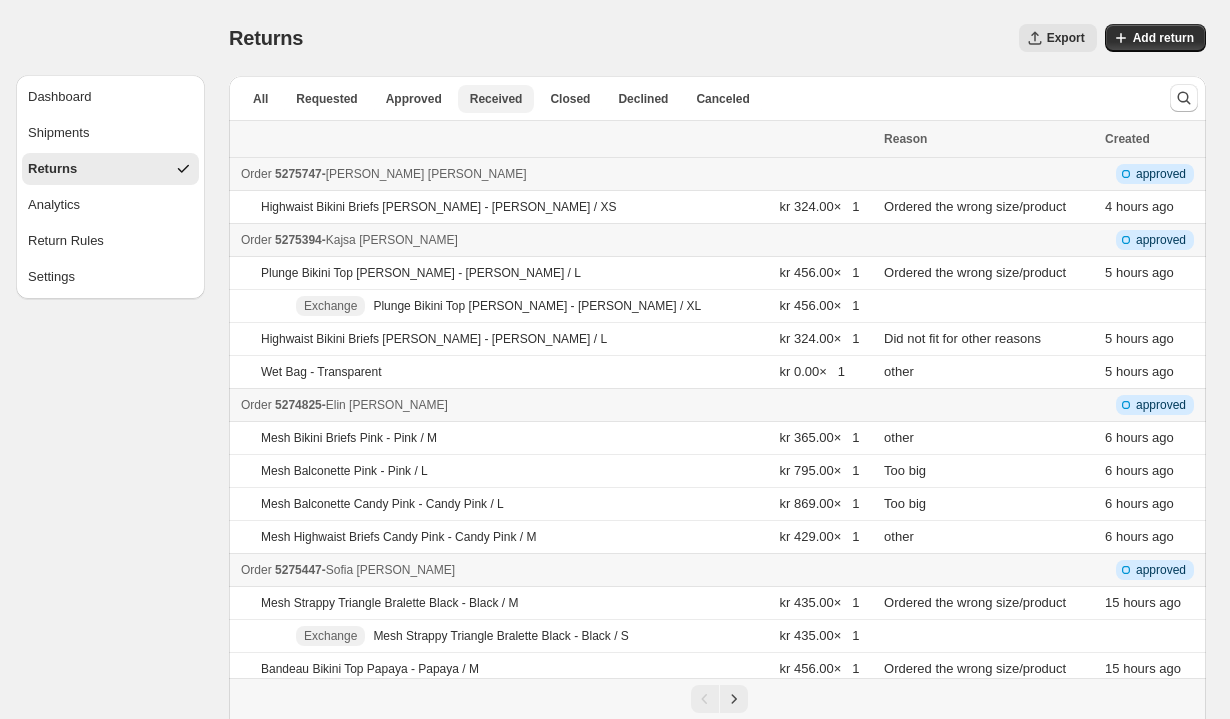 click on "Received" at bounding box center (496, 99) 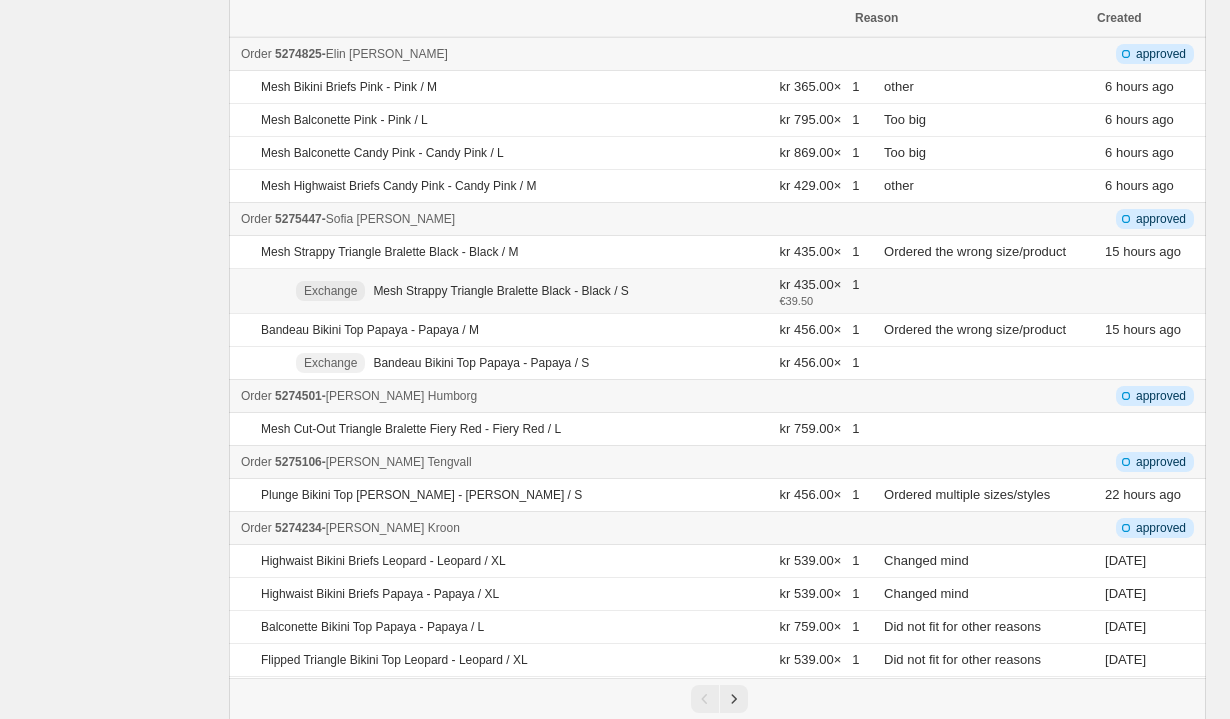 scroll, scrollTop: 347, scrollLeft: 0, axis: vertical 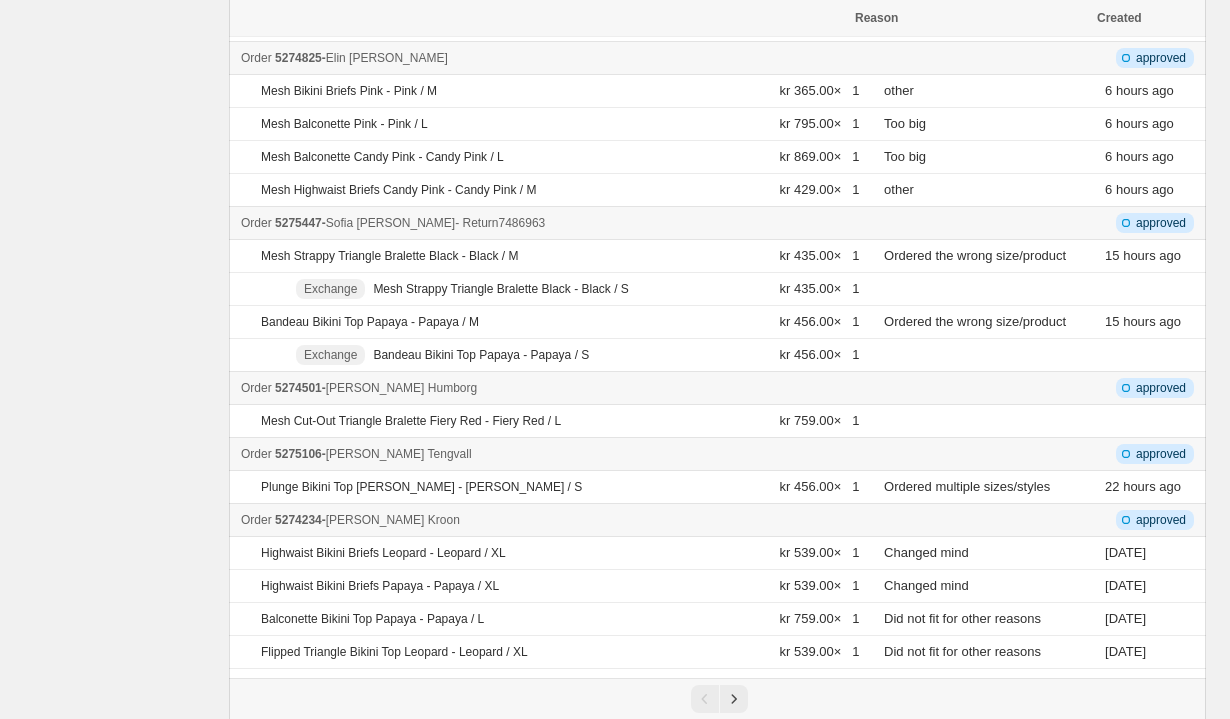 click on "5275447" at bounding box center [298, 223] 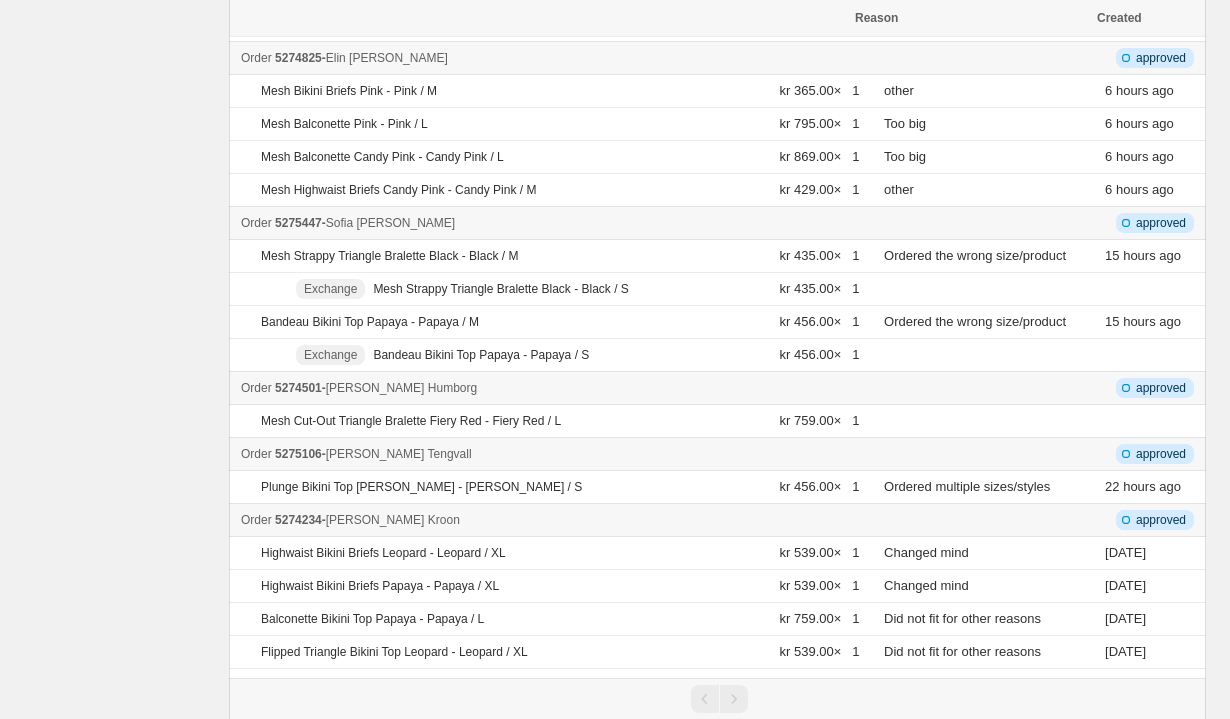 scroll, scrollTop: 0, scrollLeft: 0, axis: both 